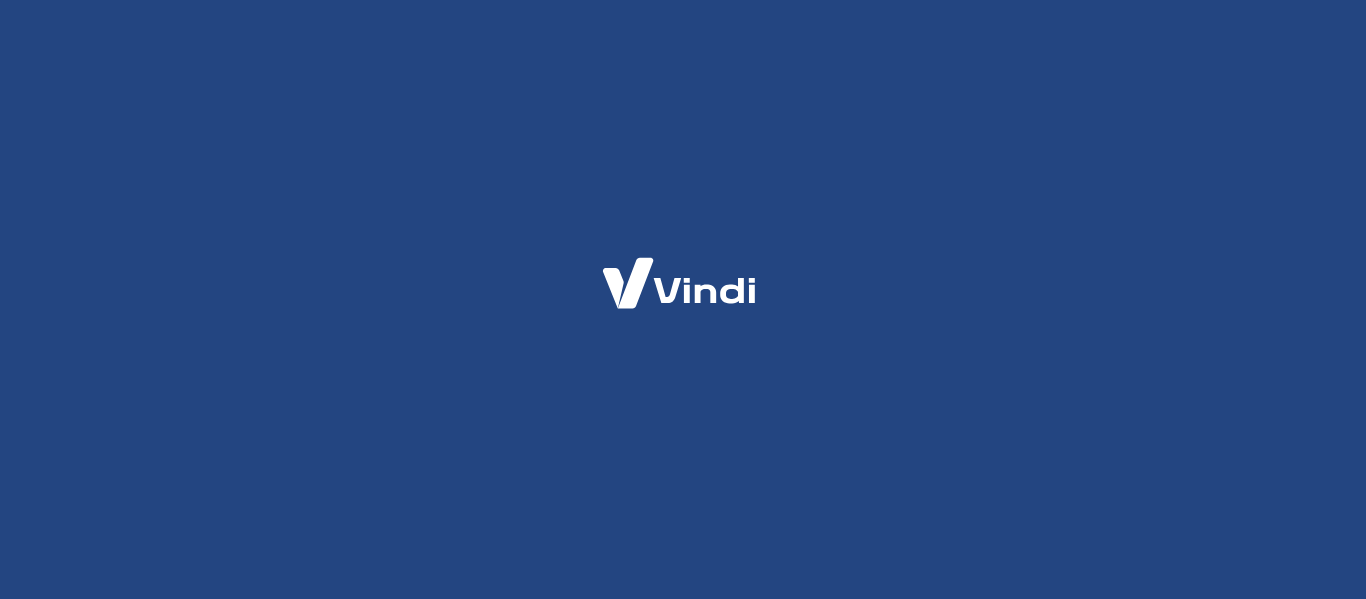 scroll, scrollTop: 0, scrollLeft: 0, axis: both 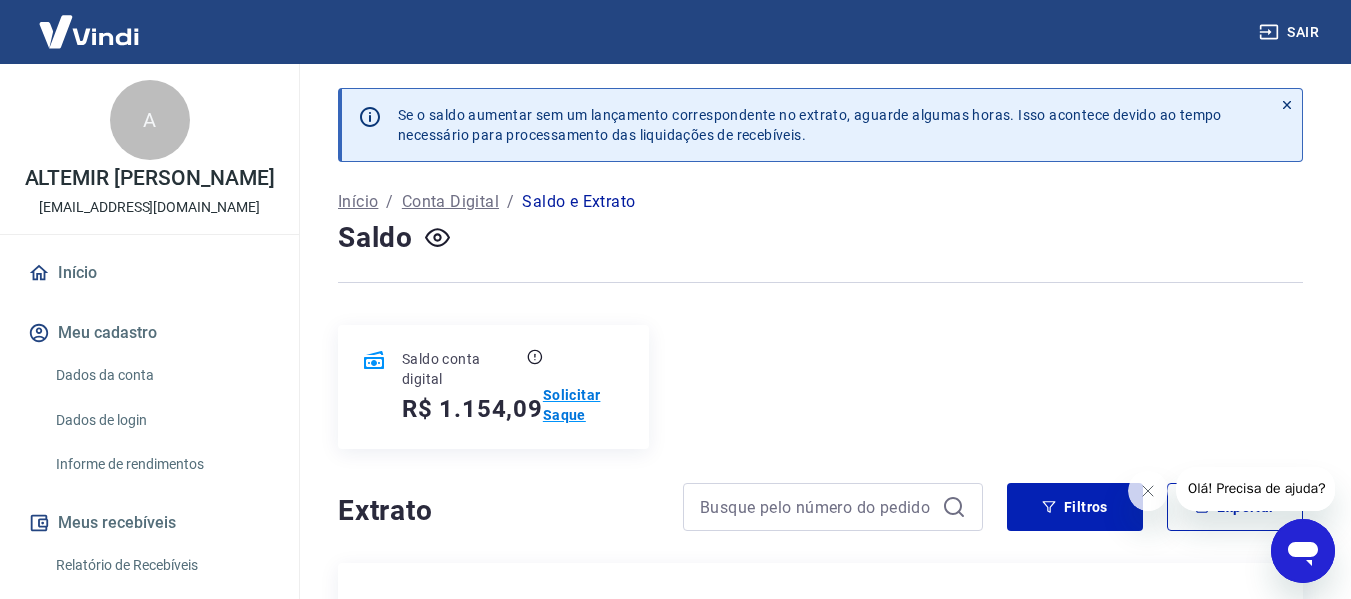 click on "Solicitar Saque" at bounding box center [584, 405] 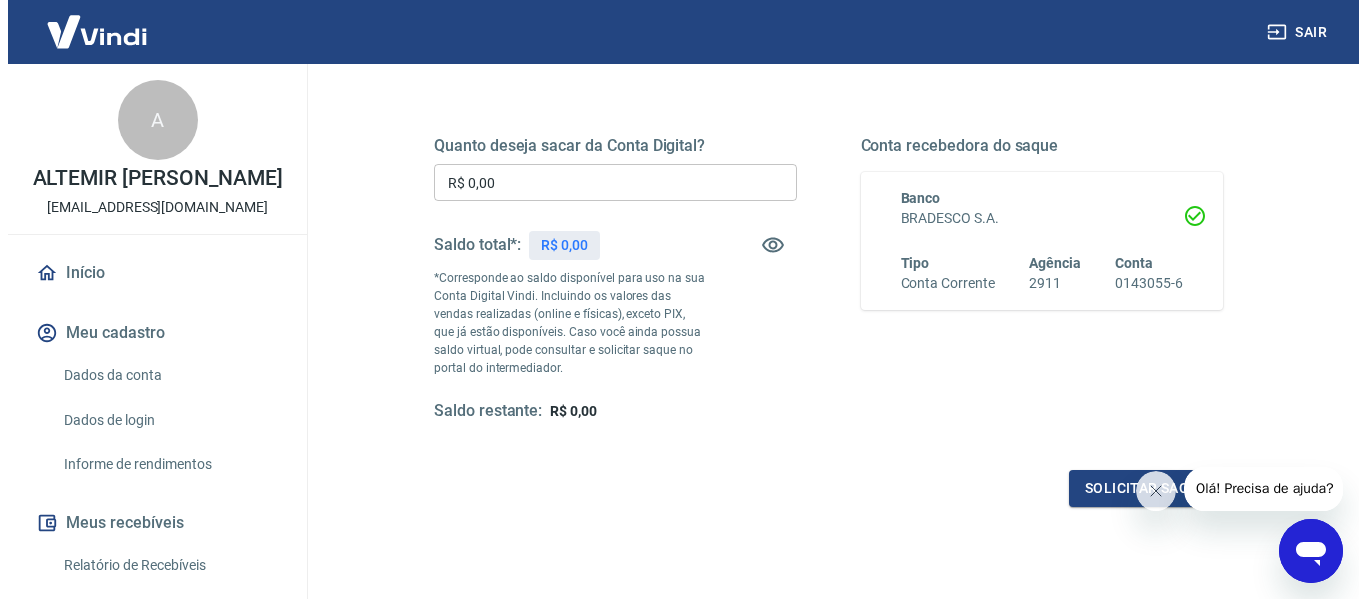 scroll, scrollTop: 267, scrollLeft: 0, axis: vertical 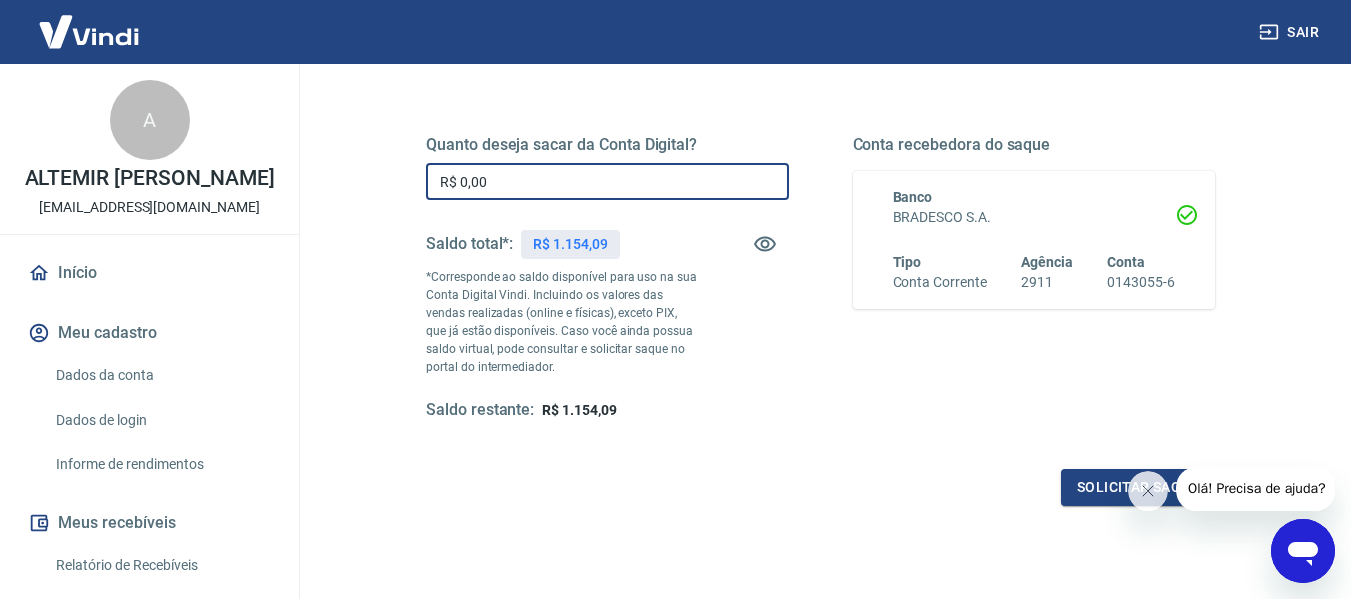 click on "R$ 0,00" at bounding box center [607, 181] 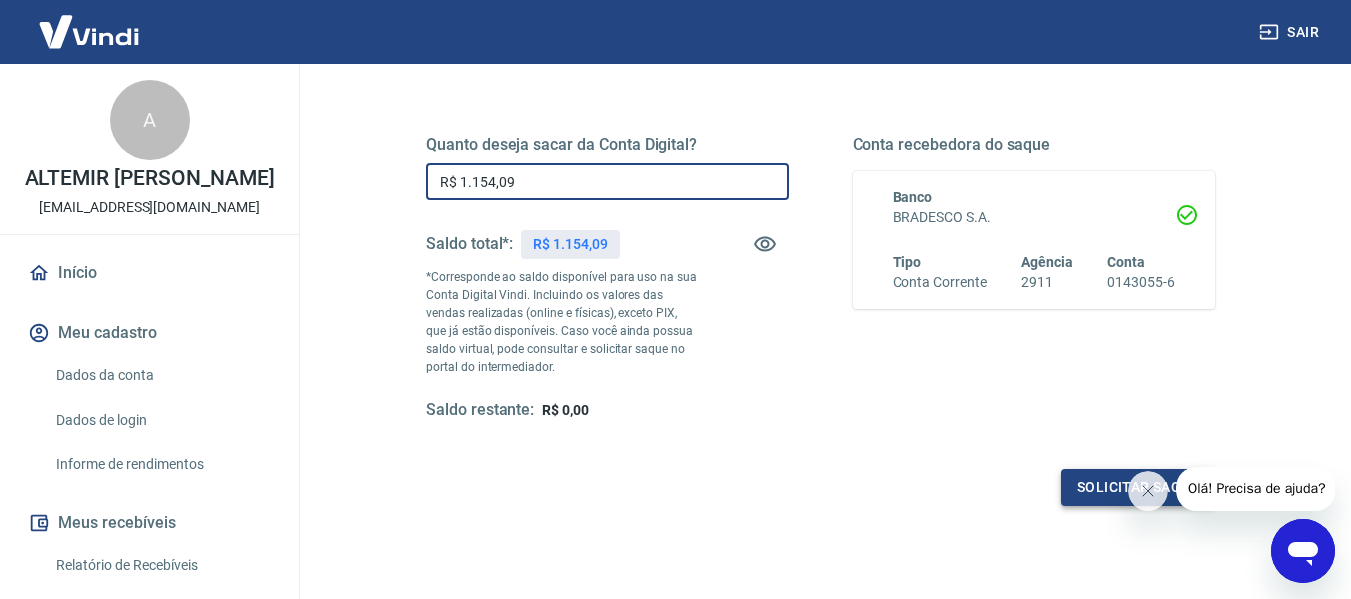 type on "R$ 1.154,09" 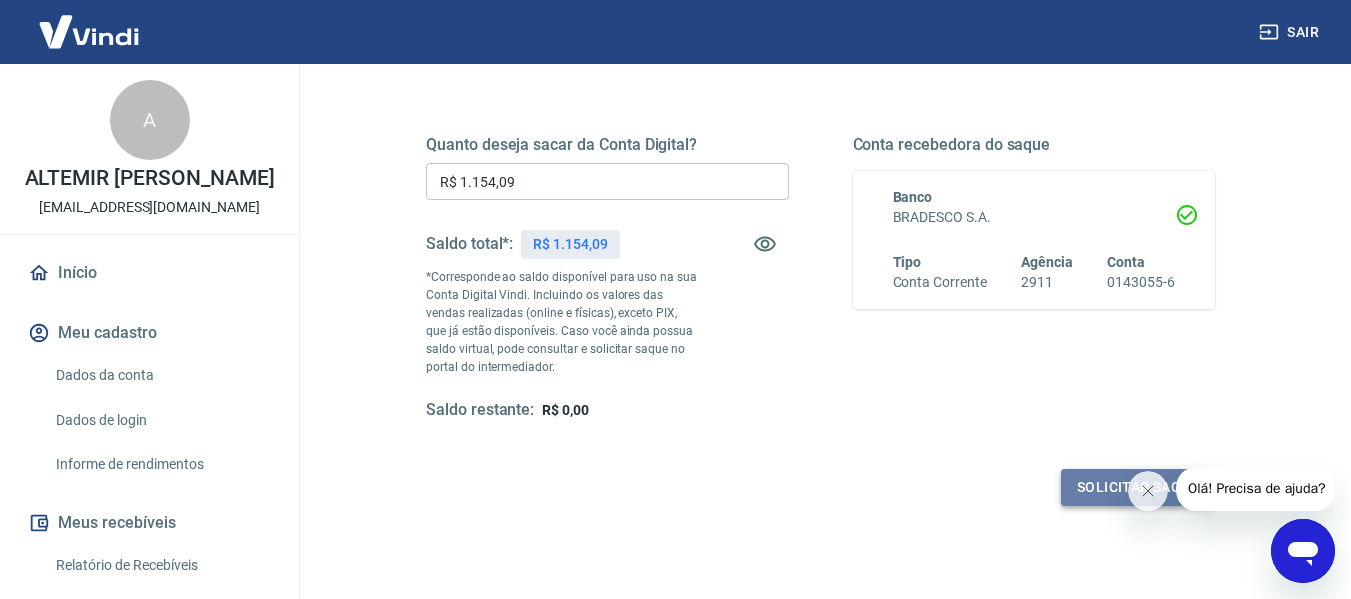 click on "Solicitar saque" at bounding box center (1138, 487) 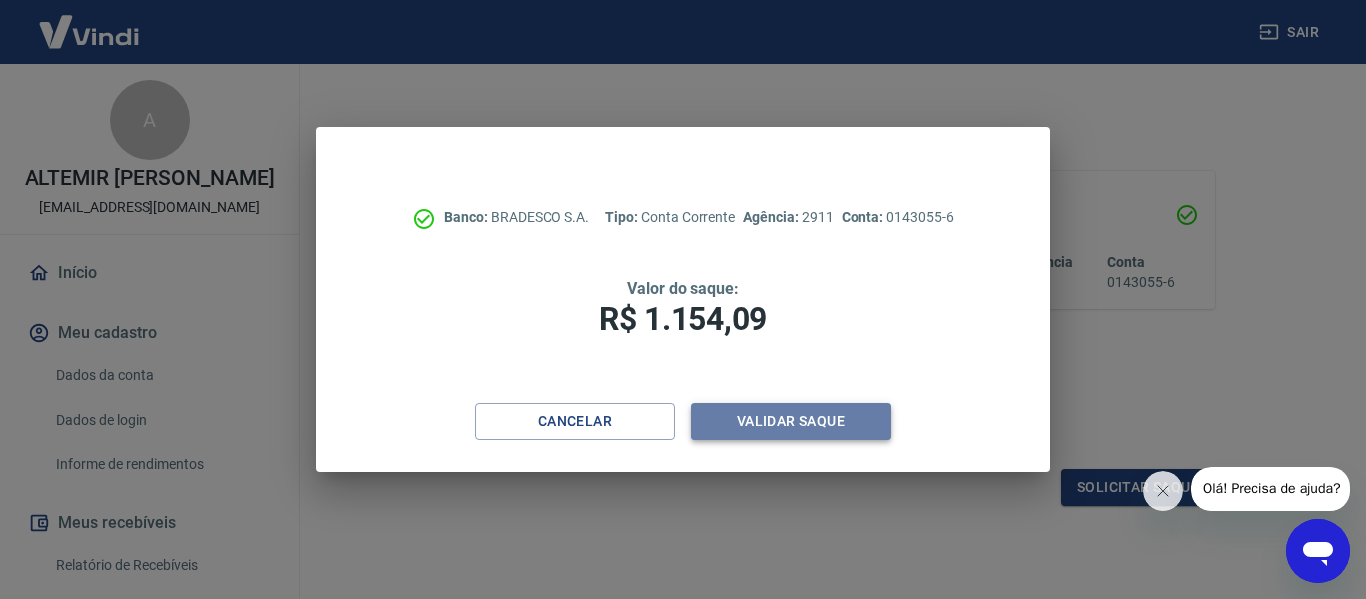 click on "Validar saque" at bounding box center [791, 421] 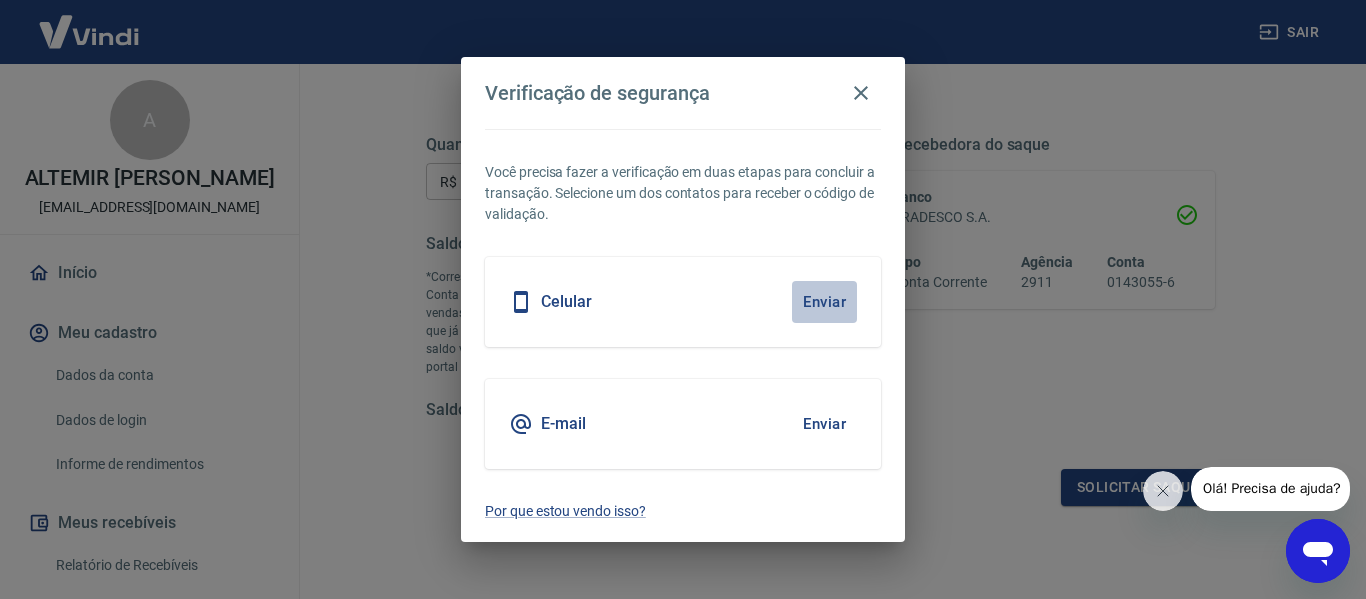 click on "Enviar" at bounding box center [824, 302] 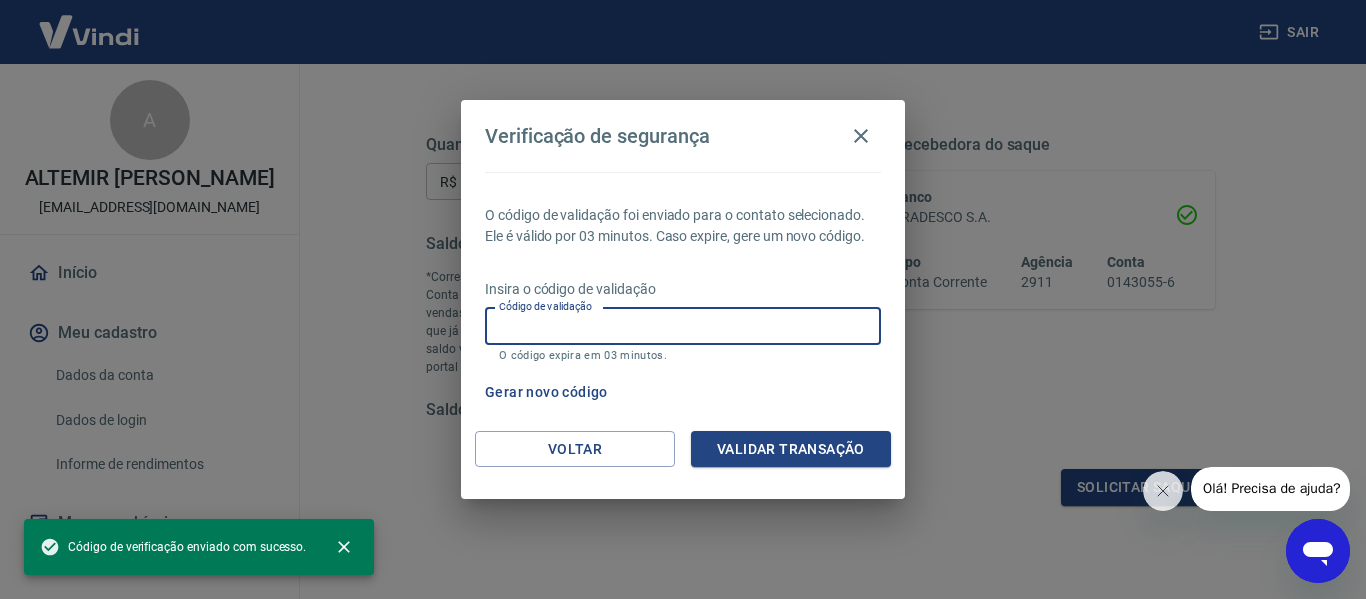 click on "Código de validação" at bounding box center [683, 326] 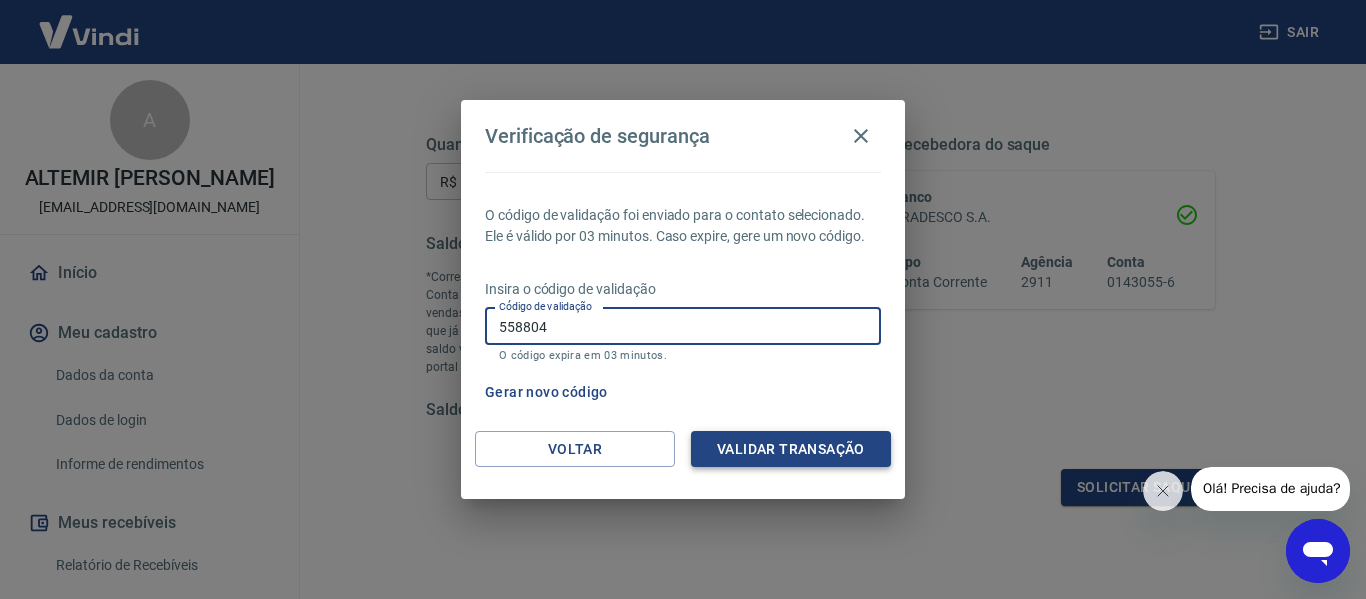 type on "558804" 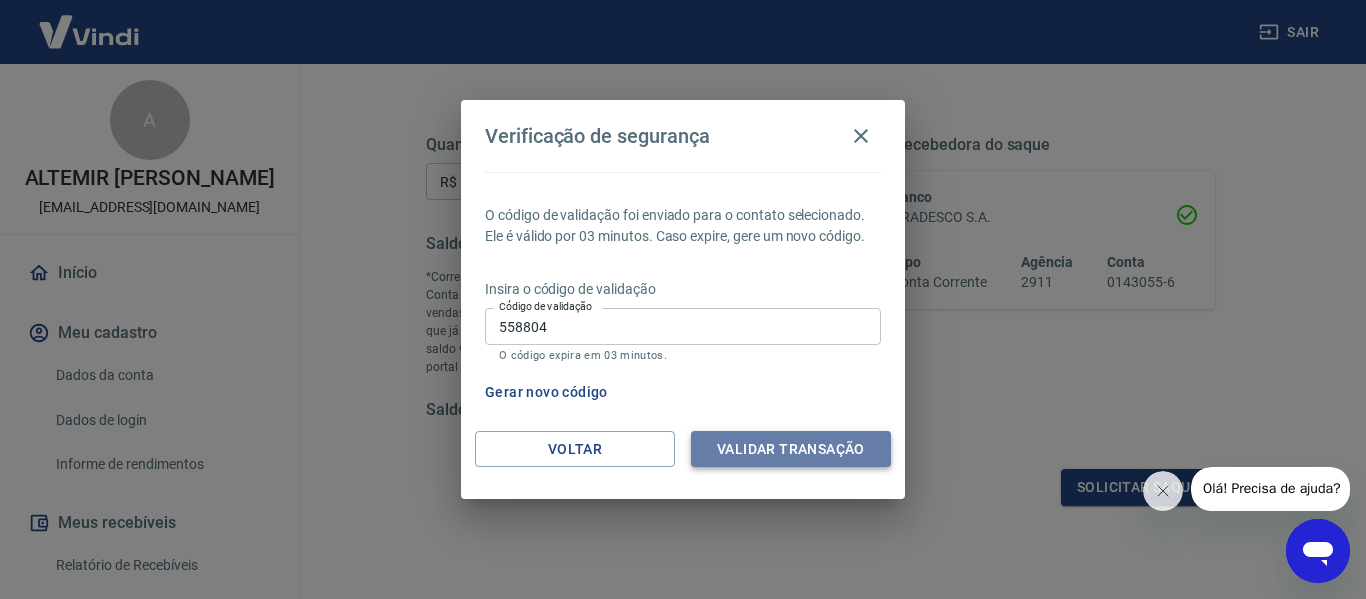 click on "Validar transação" at bounding box center (791, 449) 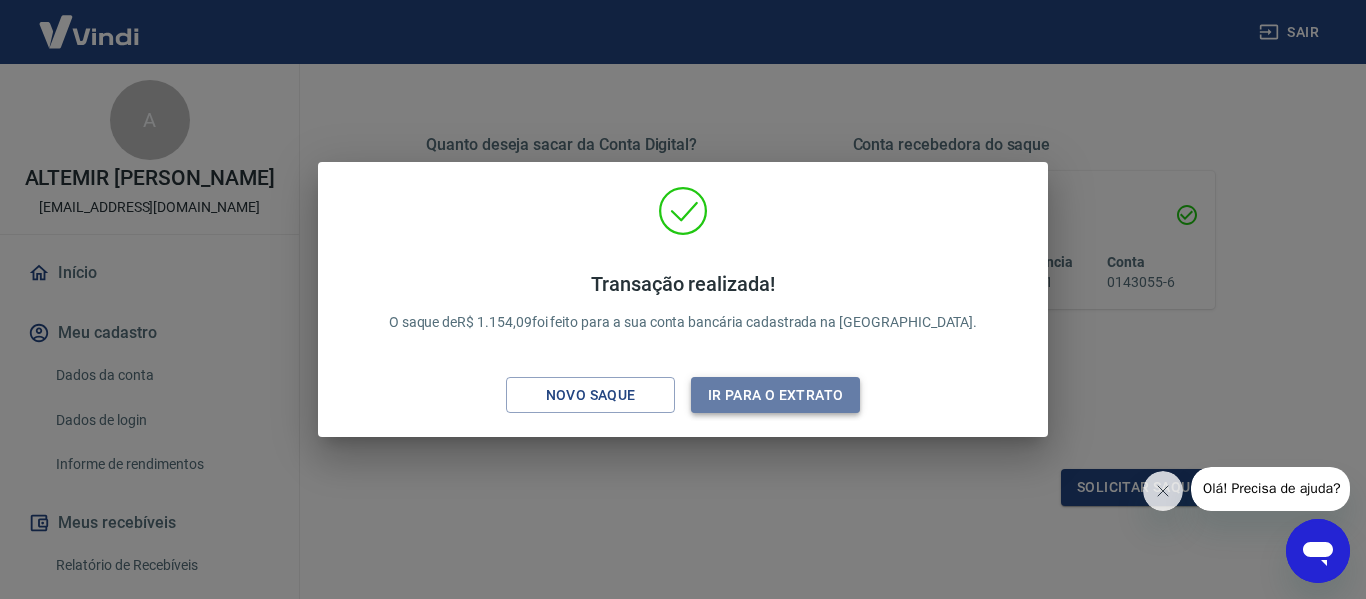 click on "Ir para o extrato" at bounding box center (775, 395) 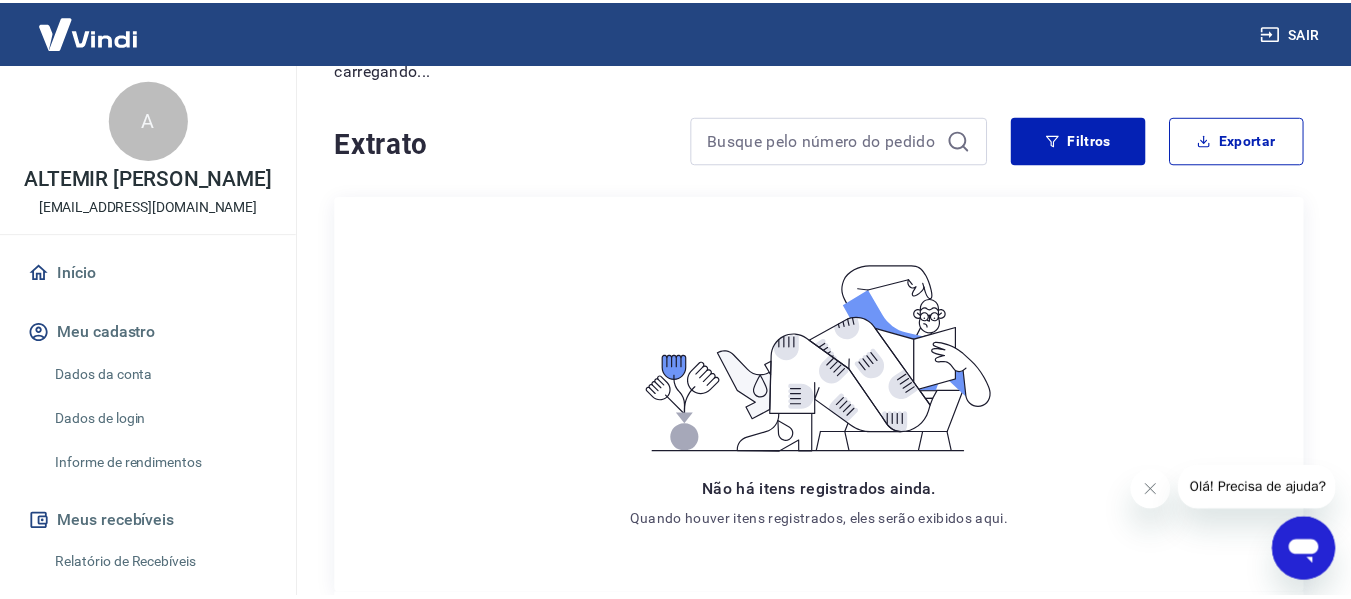 scroll, scrollTop: 0, scrollLeft: 0, axis: both 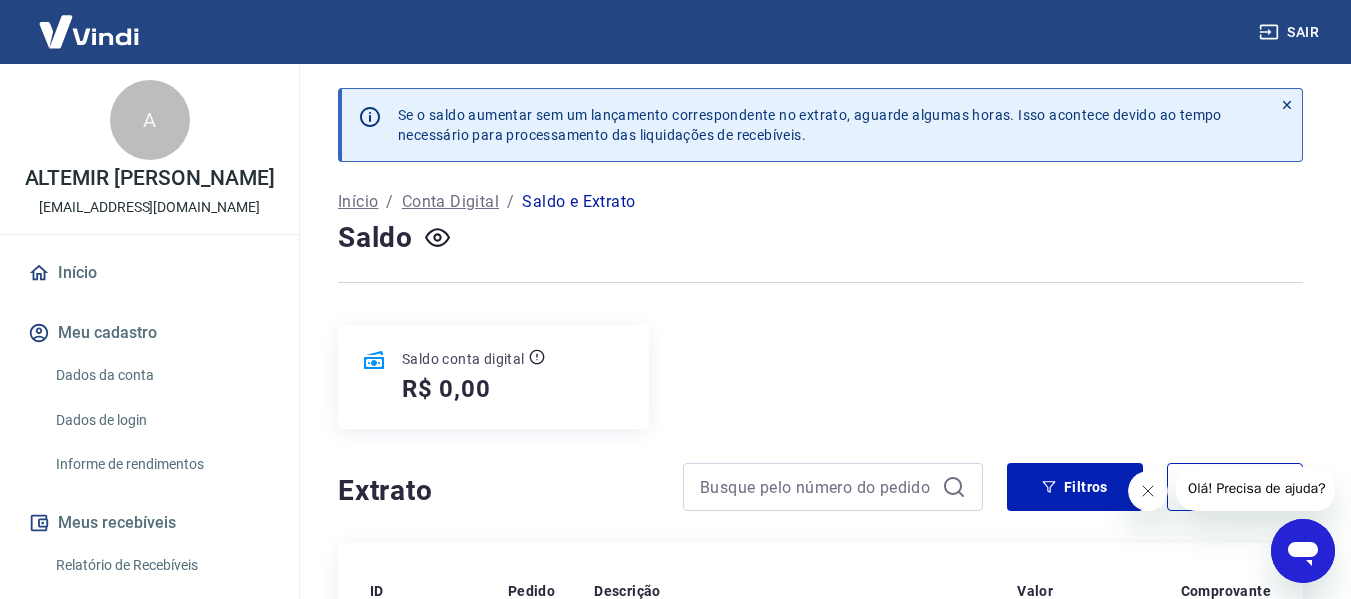 click 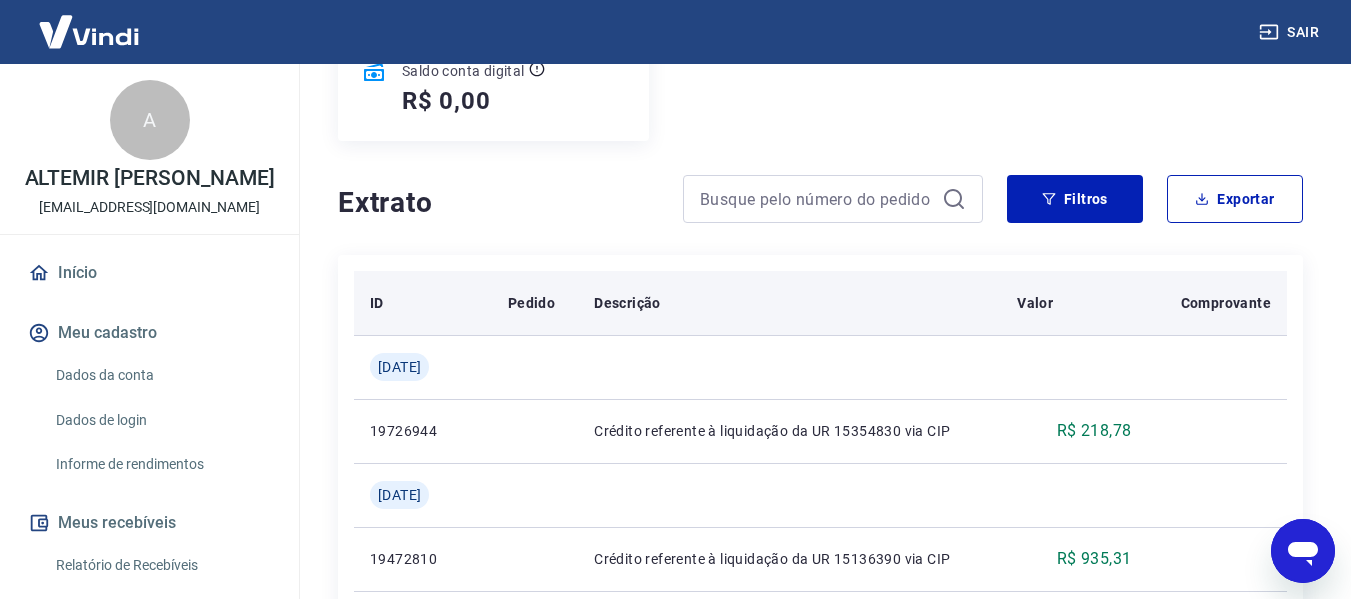 scroll, scrollTop: 289, scrollLeft: 0, axis: vertical 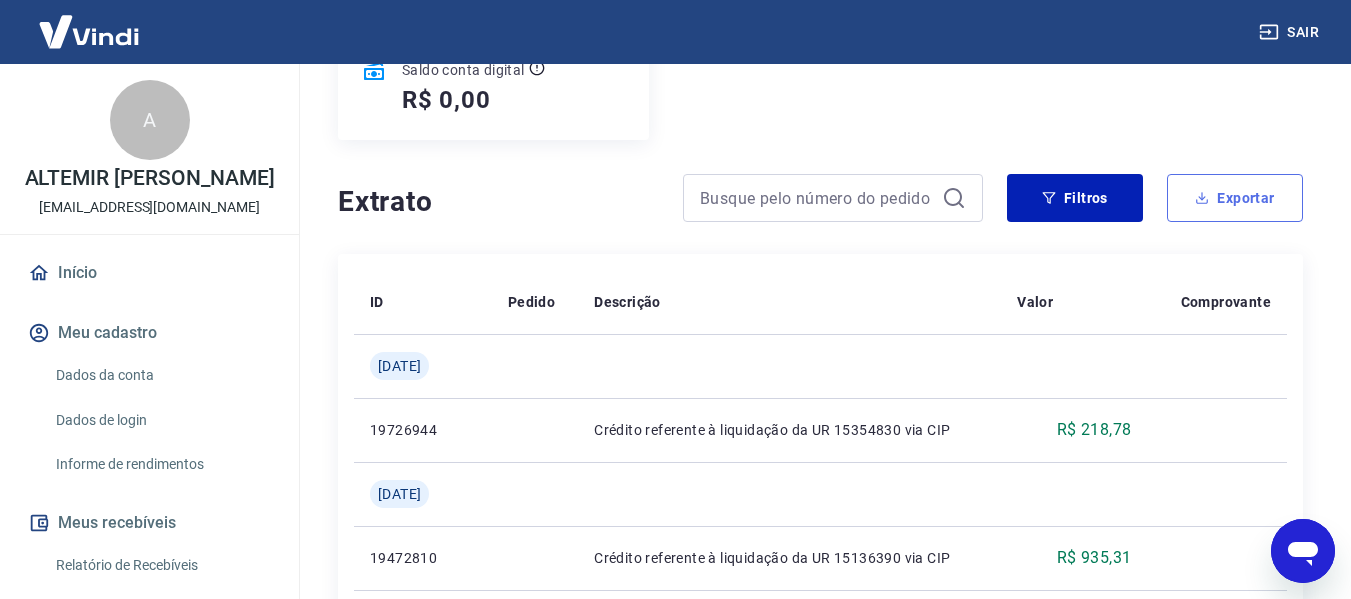 click on "Exportar" at bounding box center (1235, 198) 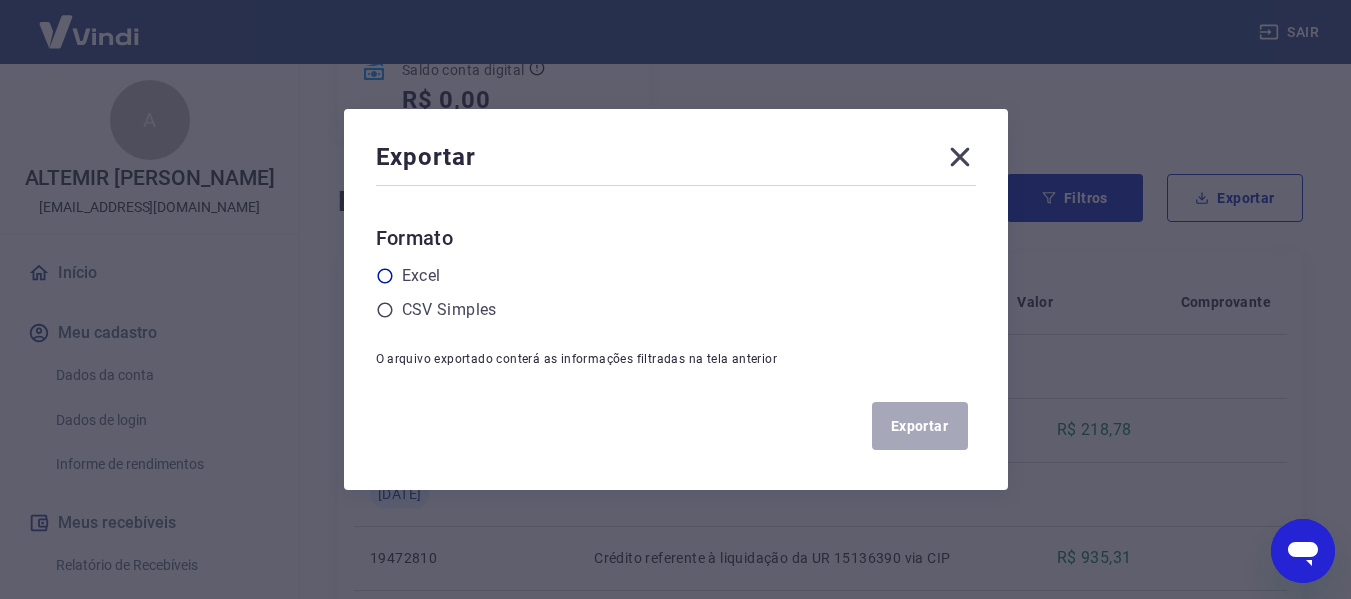 click 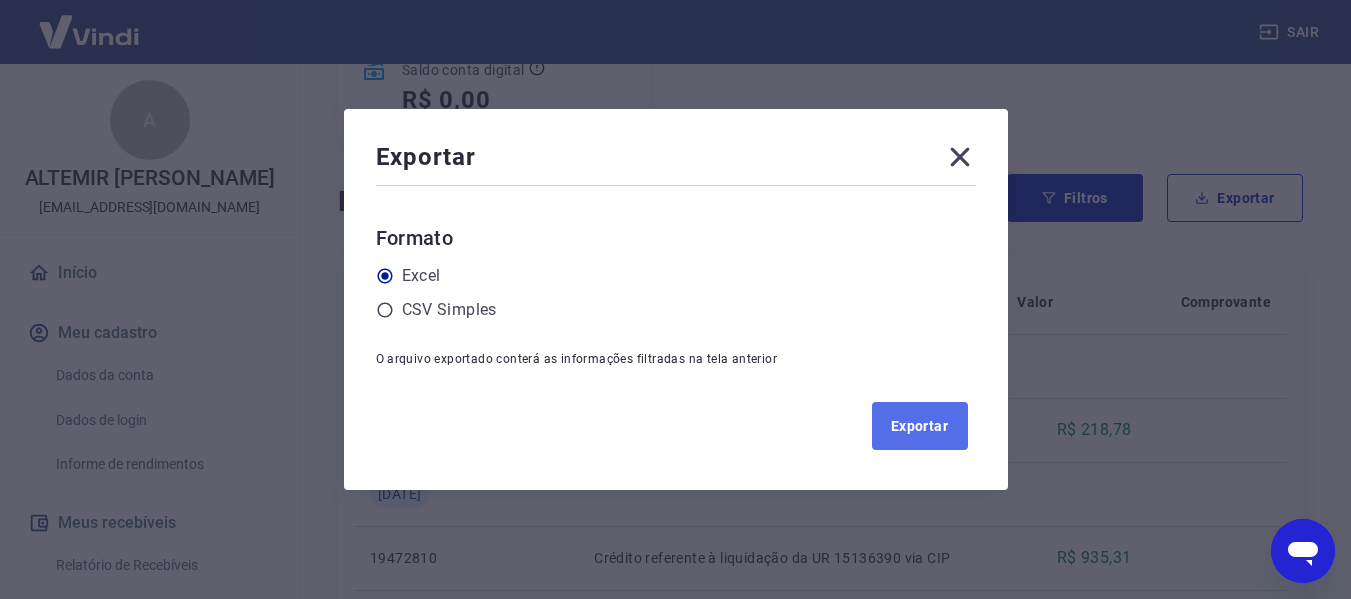 click on "Exportar" at bounding box center (920, 426) 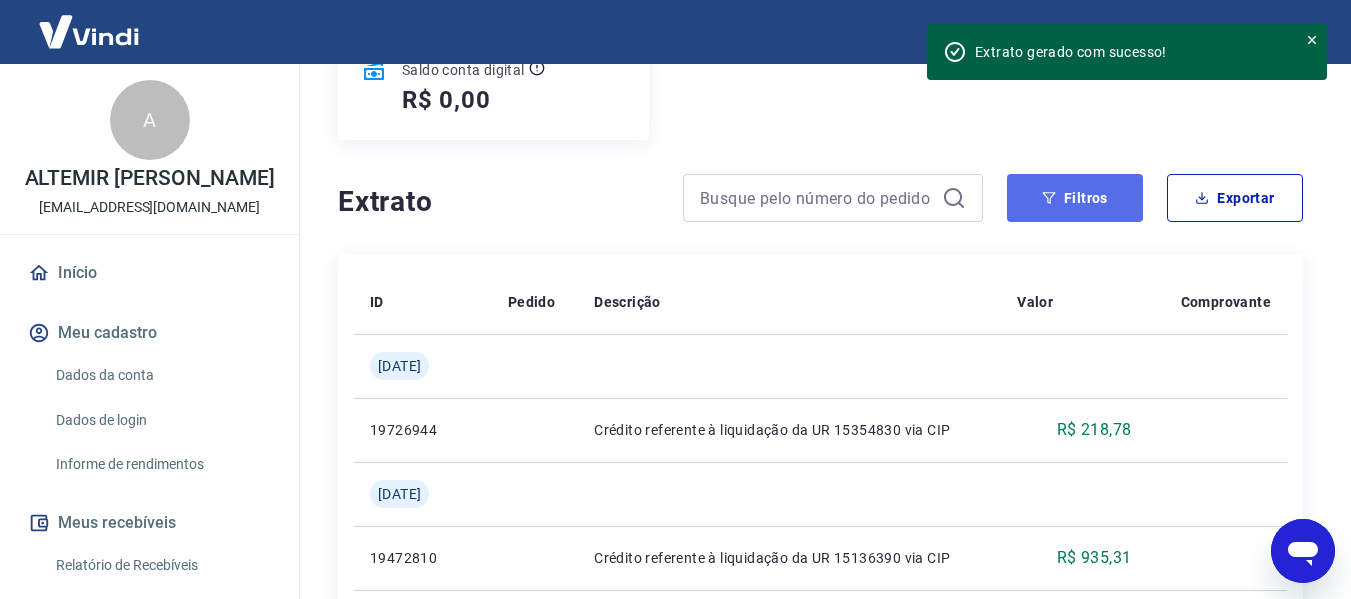 click 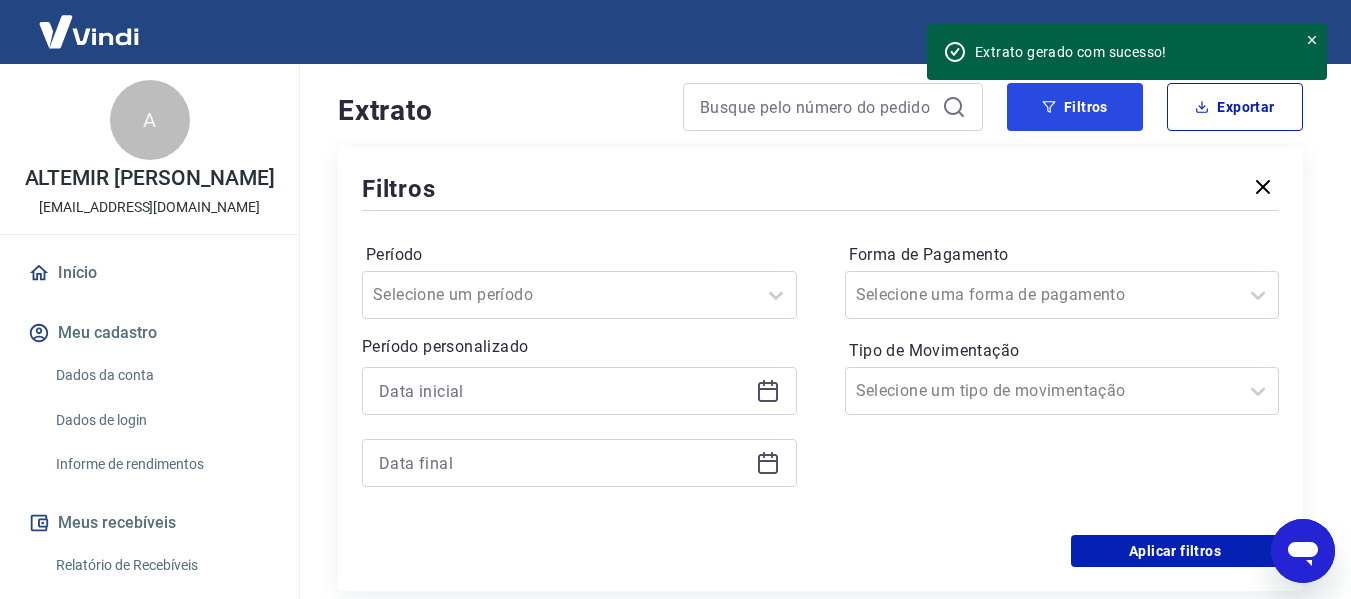 scroll, scrollTop: 382, scrollLeft: 0, axis: vertical 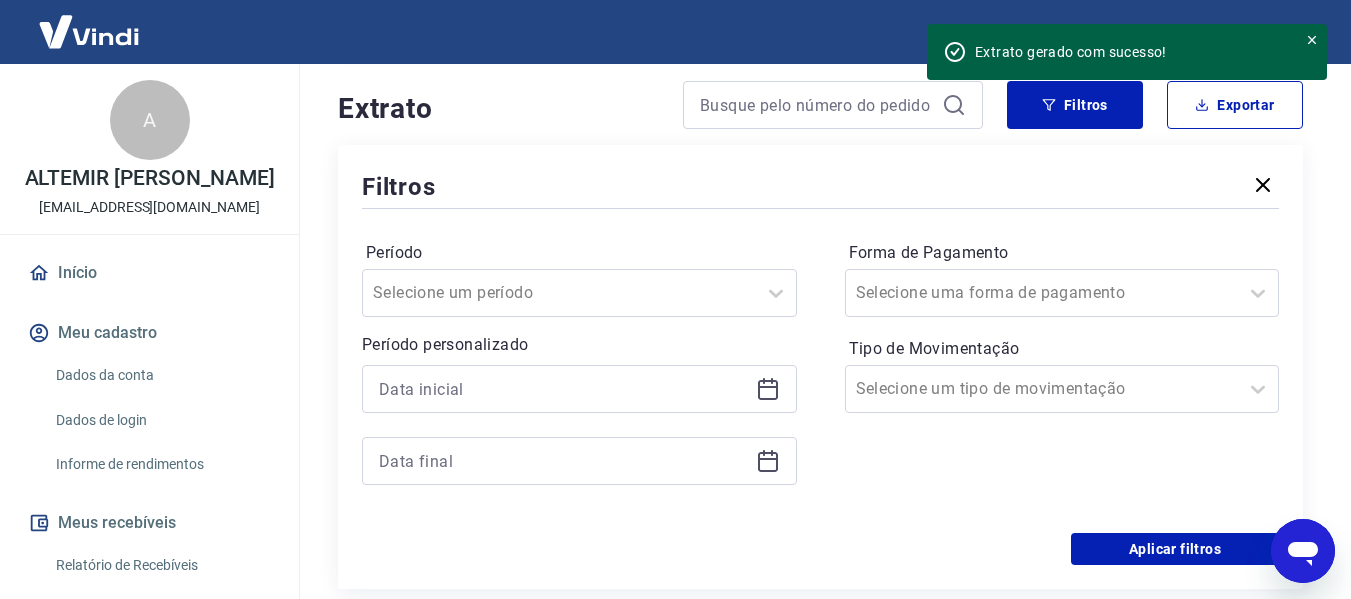 click 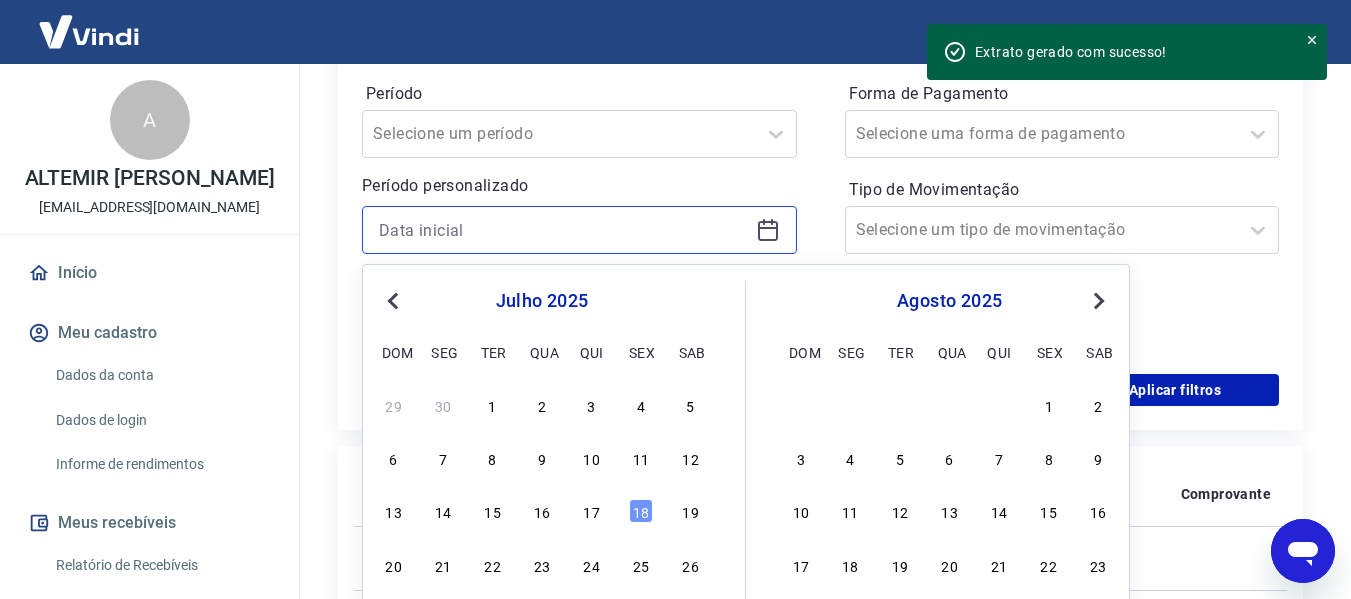 scroll, scrollTop: 555, scrollLeft: 0, axis: vertical 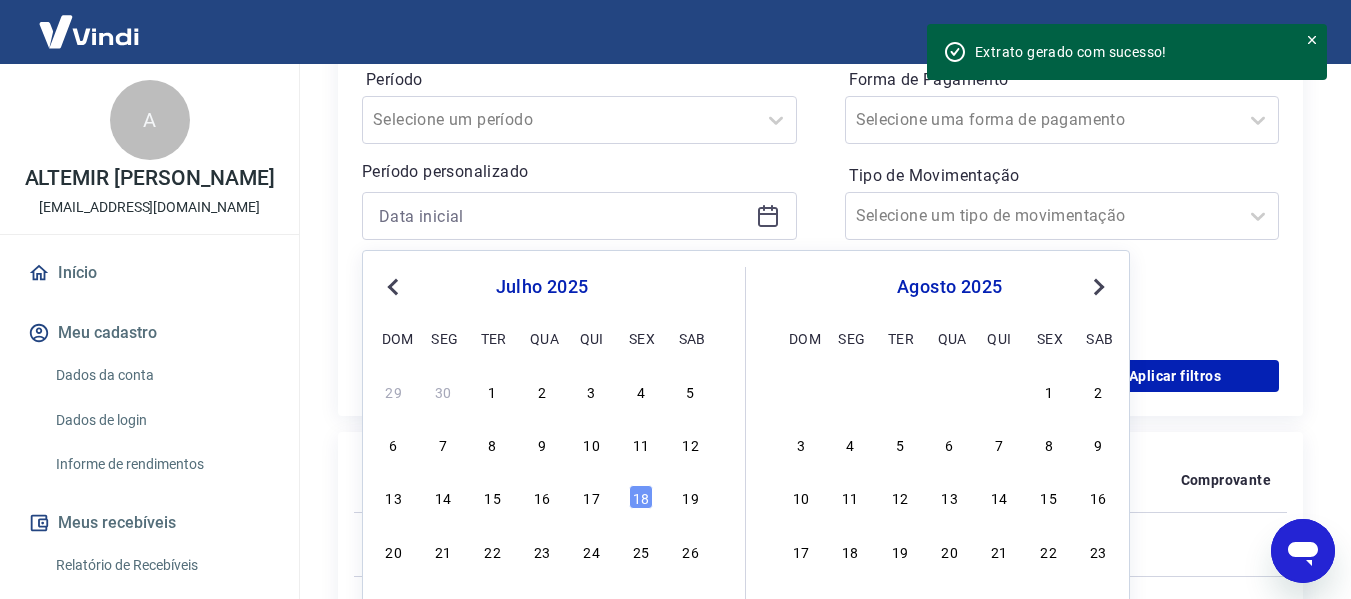 click on "Previous Month" at bounding box center [393, 287] 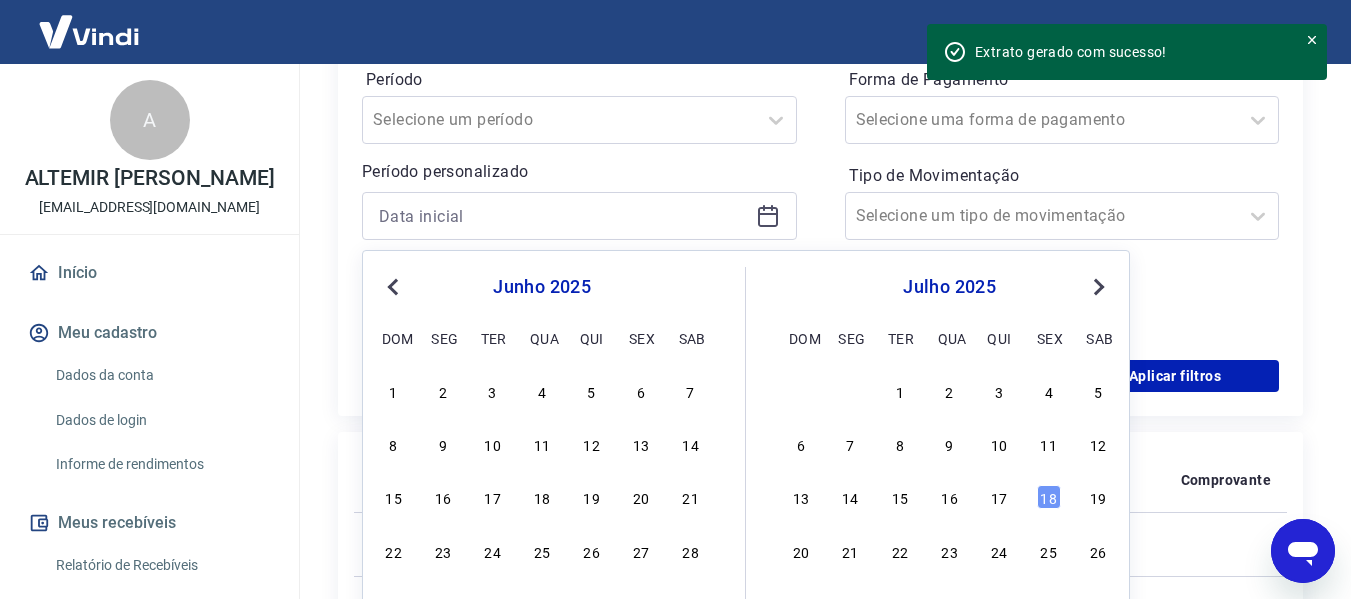 click on "Previous Month" at bounding box center (395, 286) 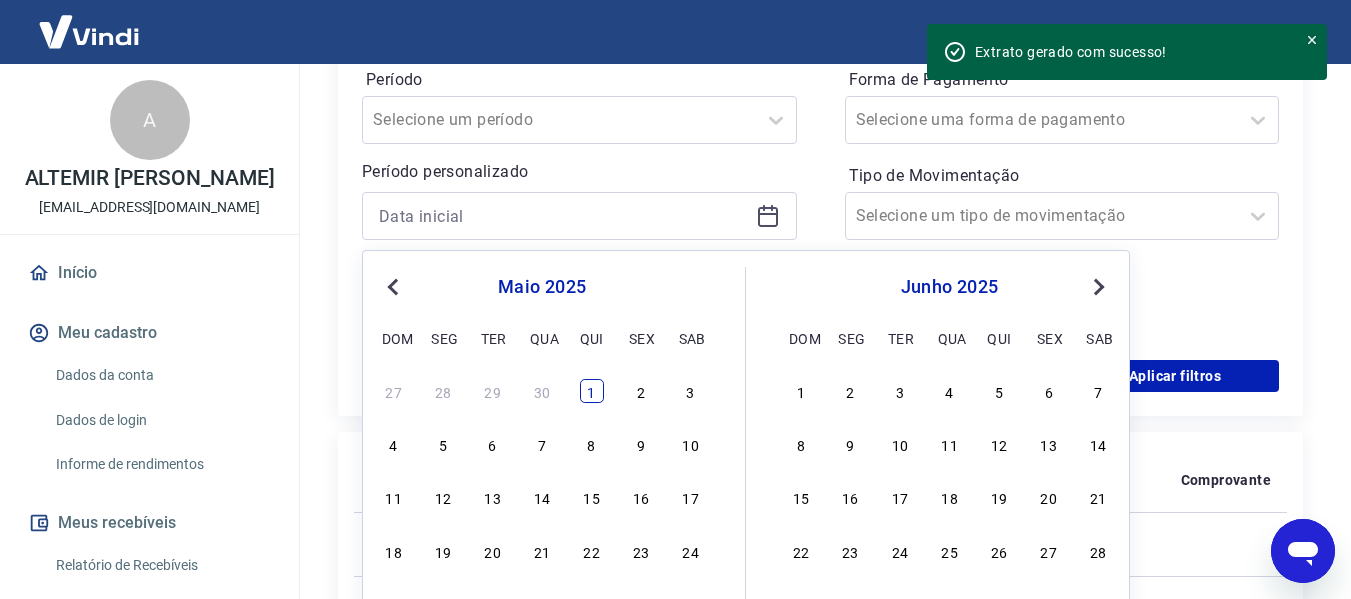 click on "1" at bounding box center (592, 391) 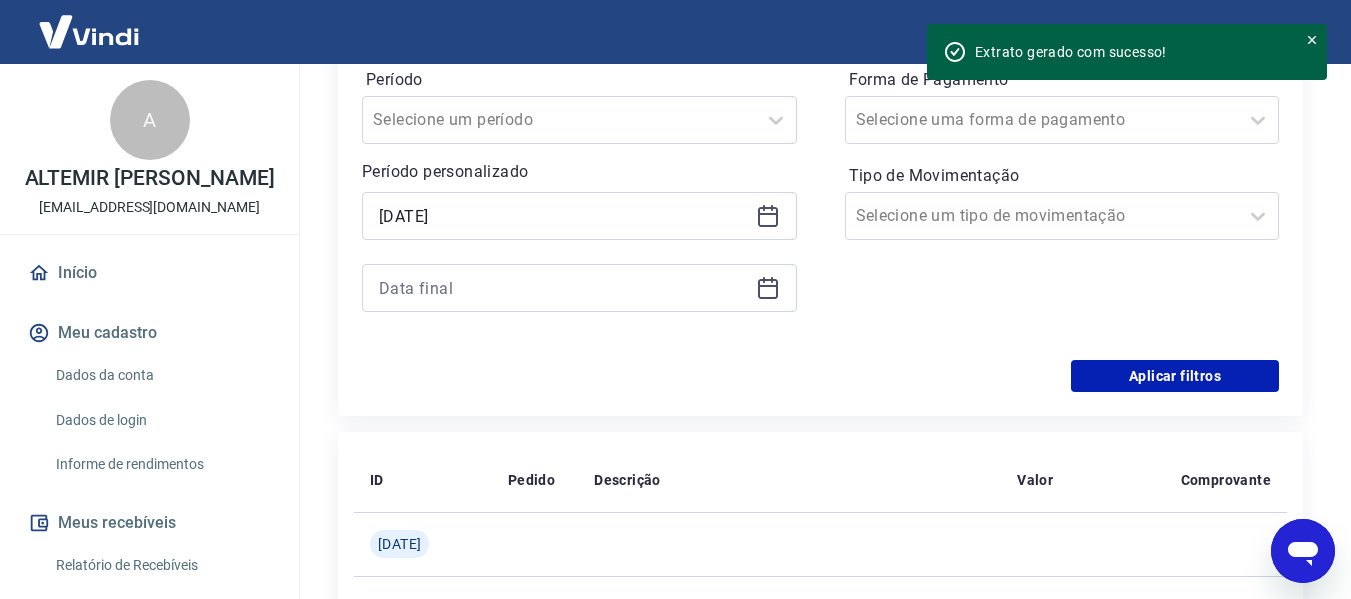click 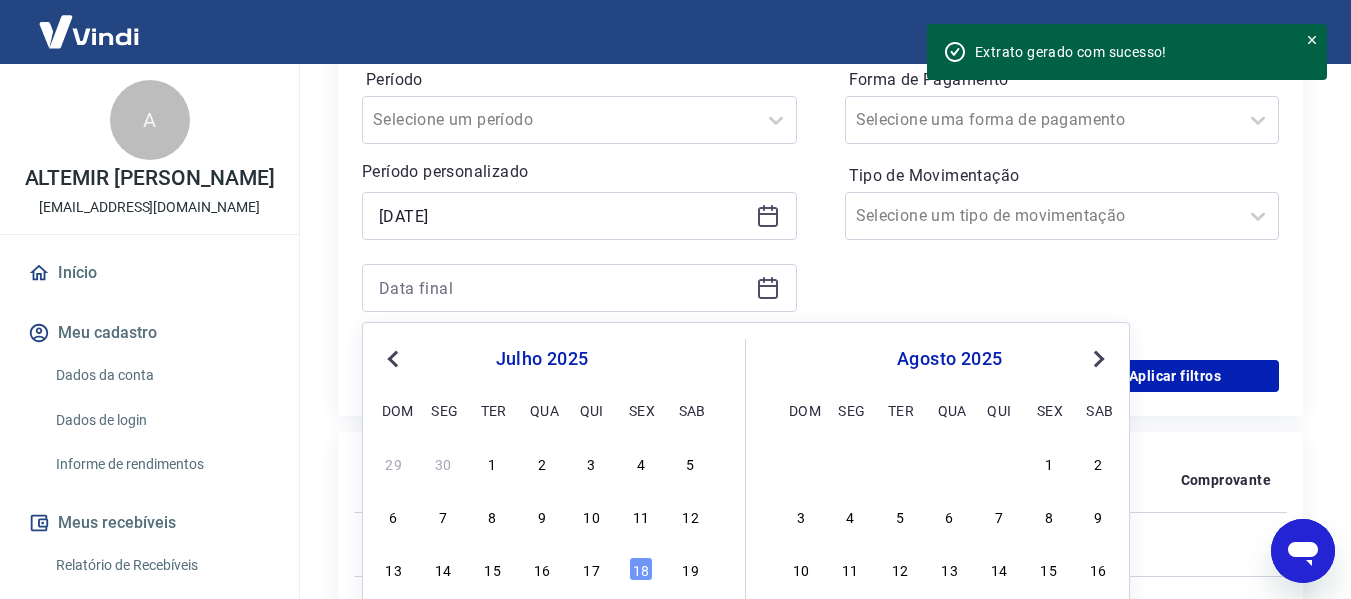 click on "julho 2025" at bounding box center [542, 359] 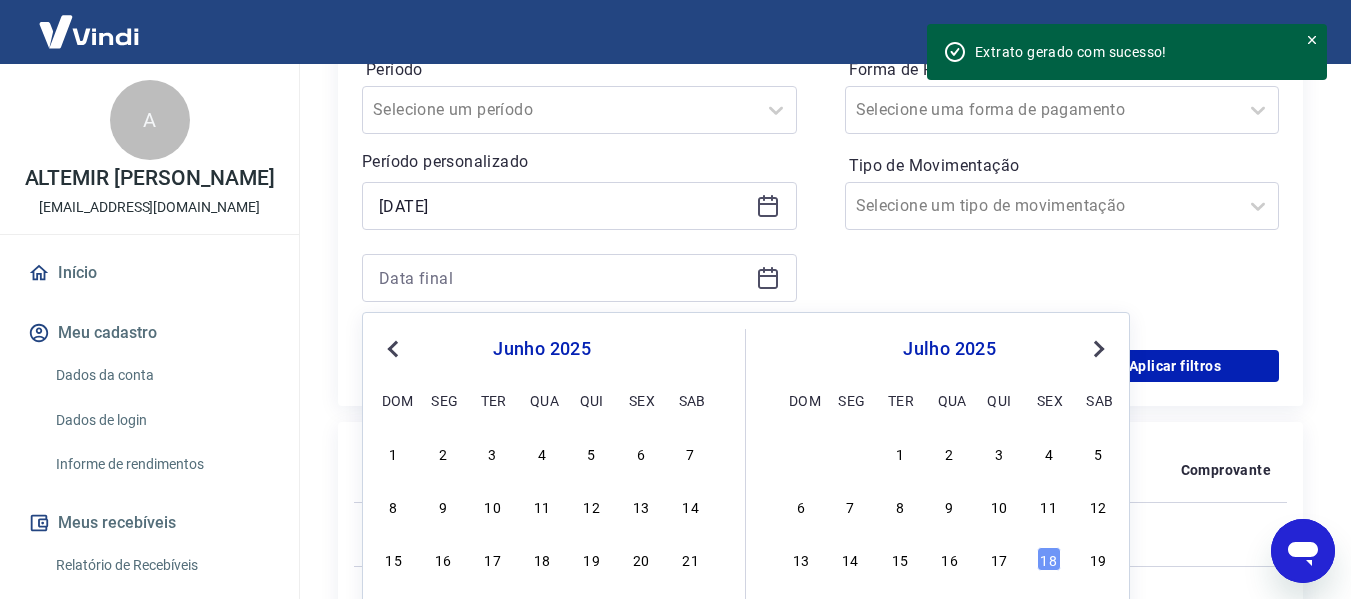 scroll, scrollTop: 566, scrollLeft: 0, axis: vertical 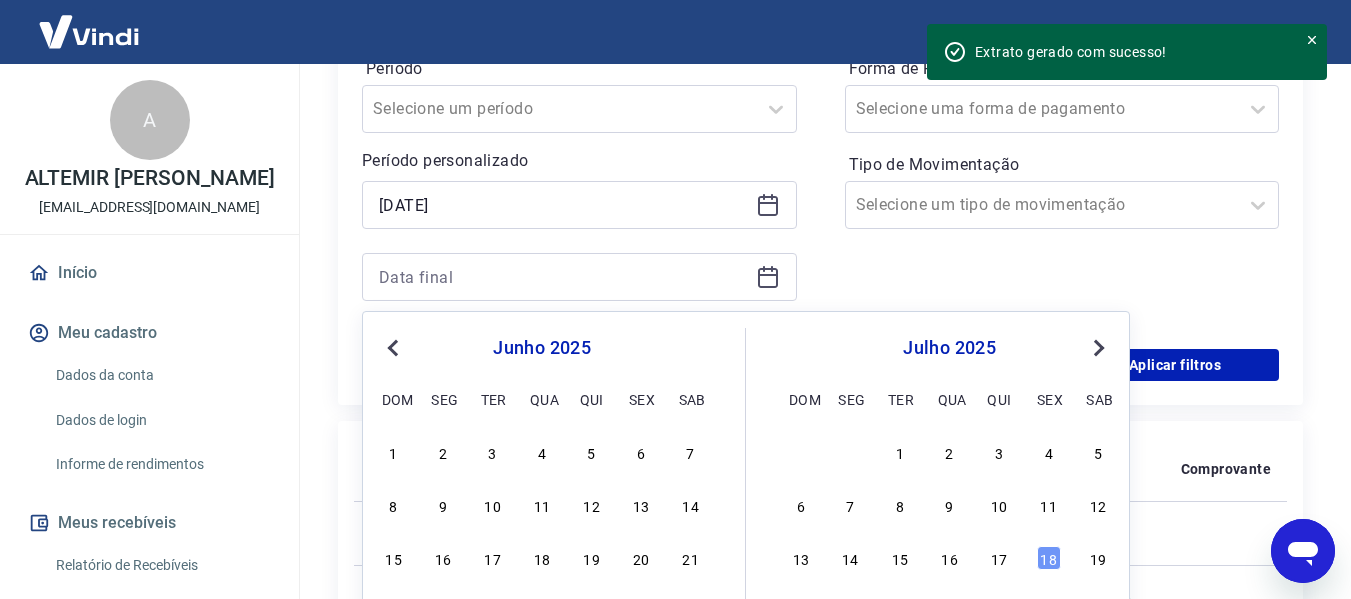 click on "Previous Month" at bounding box center (395, 347) 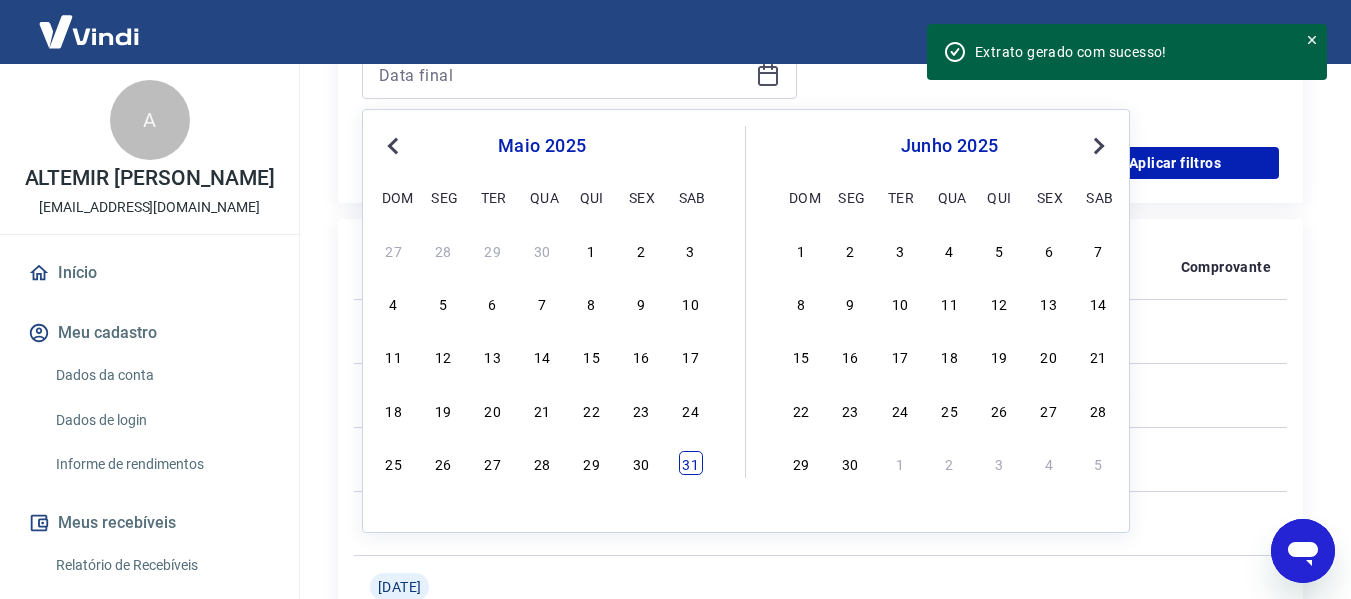 scroll, scrollTop: 766, scrollLeft: 0, axis: vertical 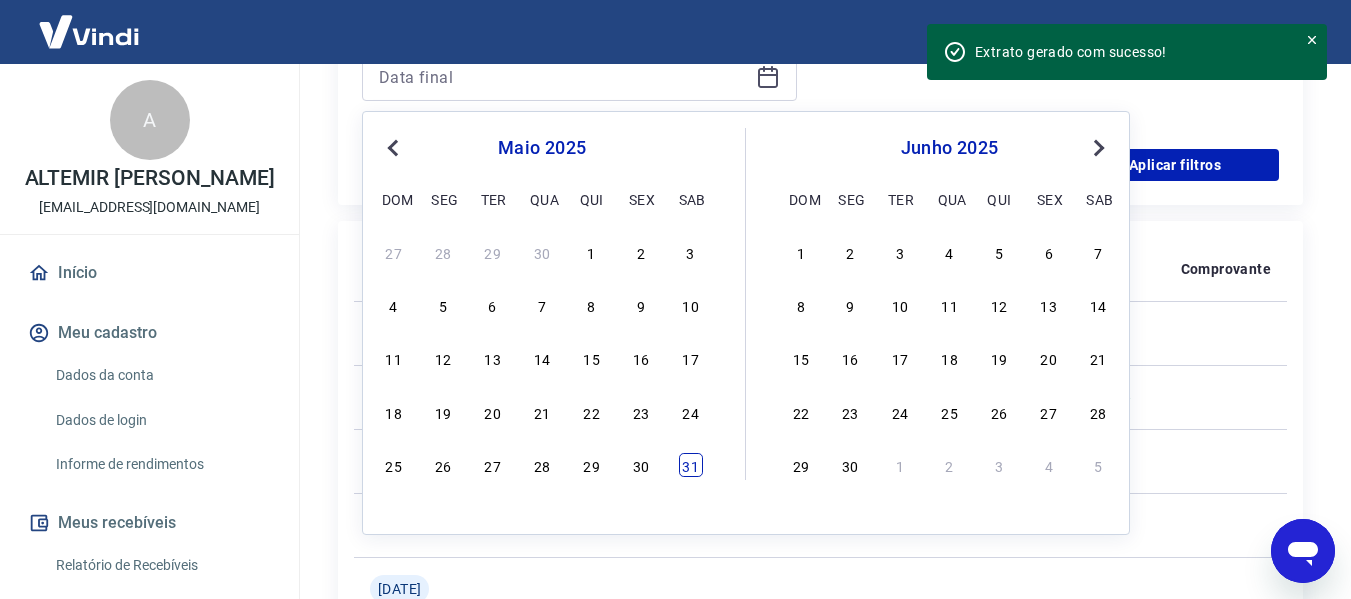 click on "31" at bounding box center [691, 465] 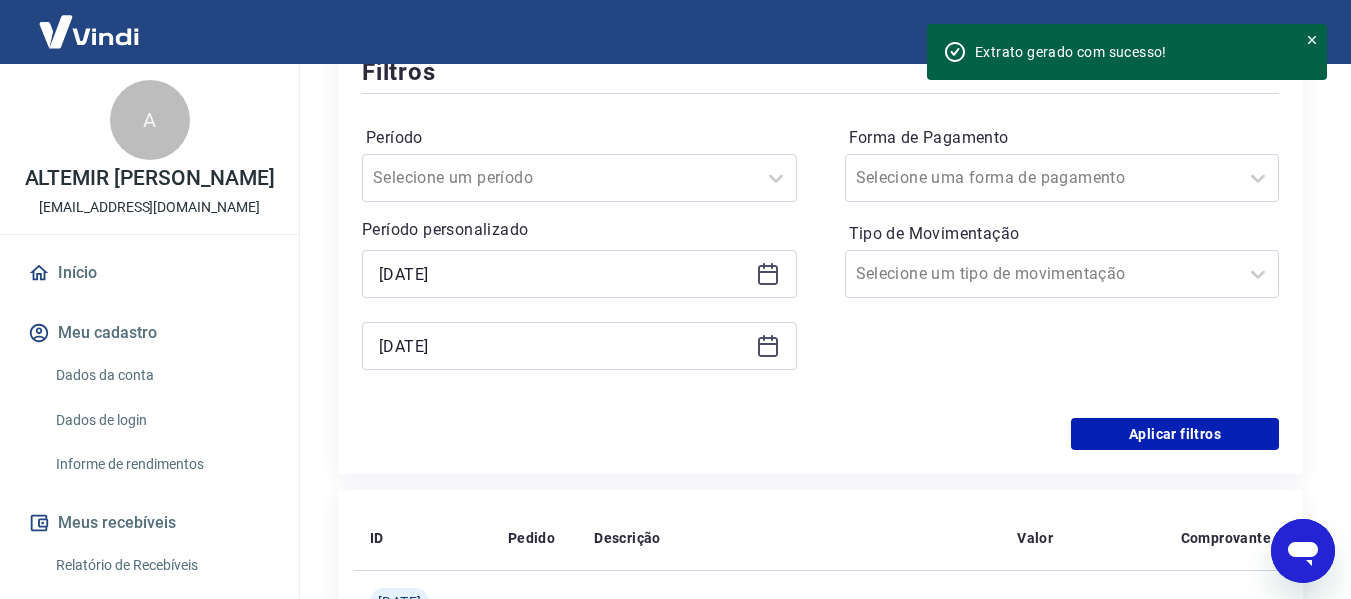 scroll, scrollTop: 496, scrollLeft: 0, axis: vertical 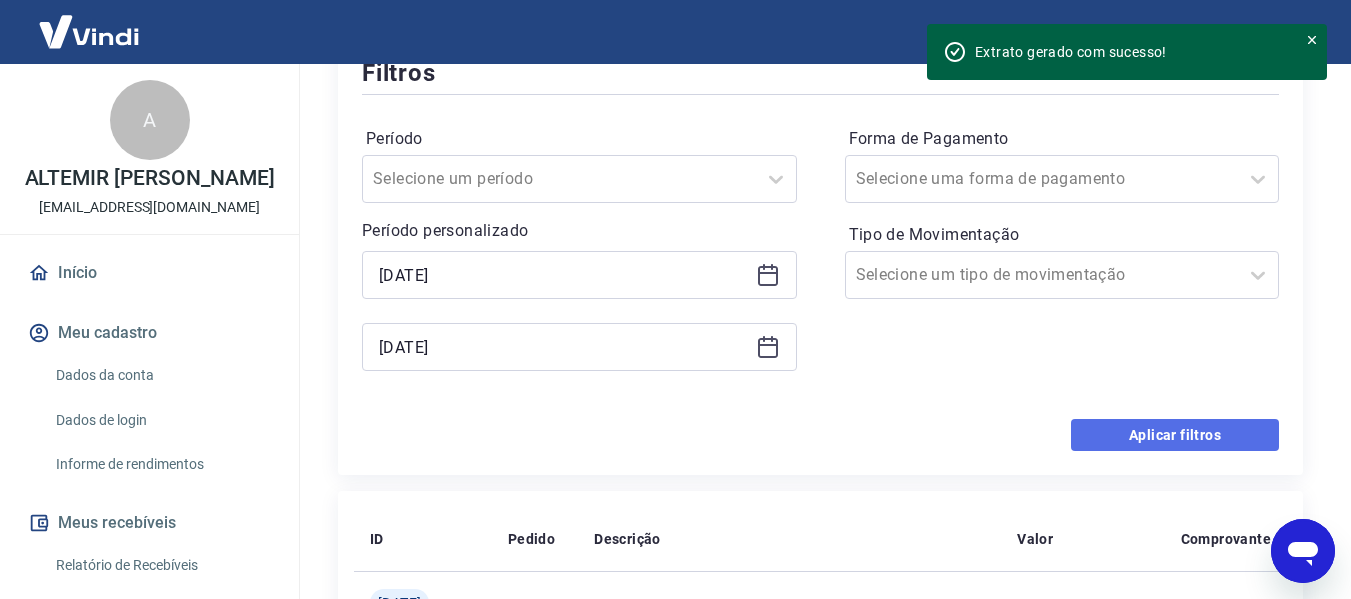 click on "Aplicar filtros" at bounding box center (1175, 435) 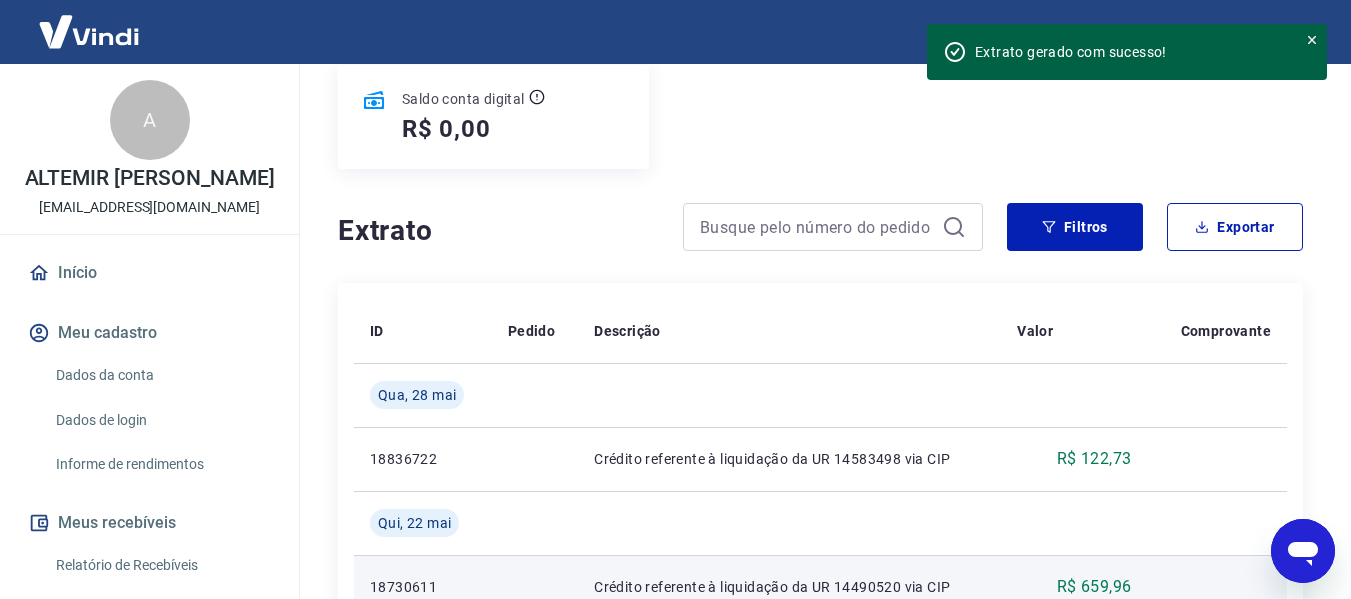 scroll, scrollTop: 259, scrollLeft: 0, axis: vertical 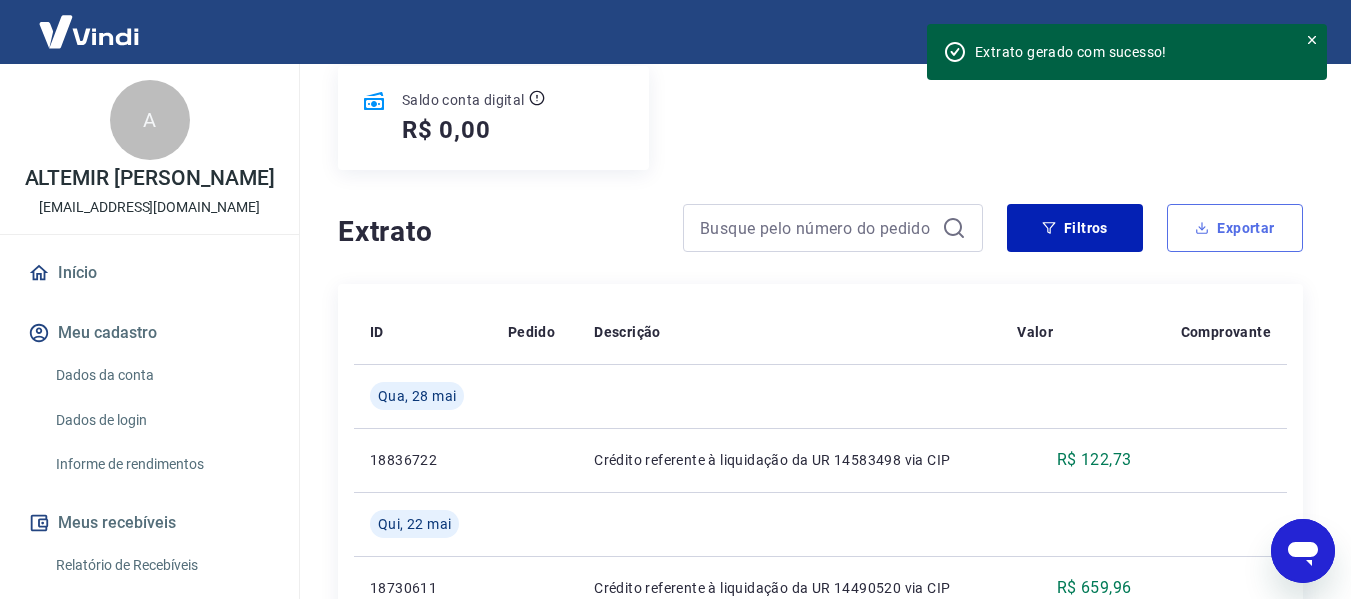 click on "Exportar" at bounding box center [1235, 228] 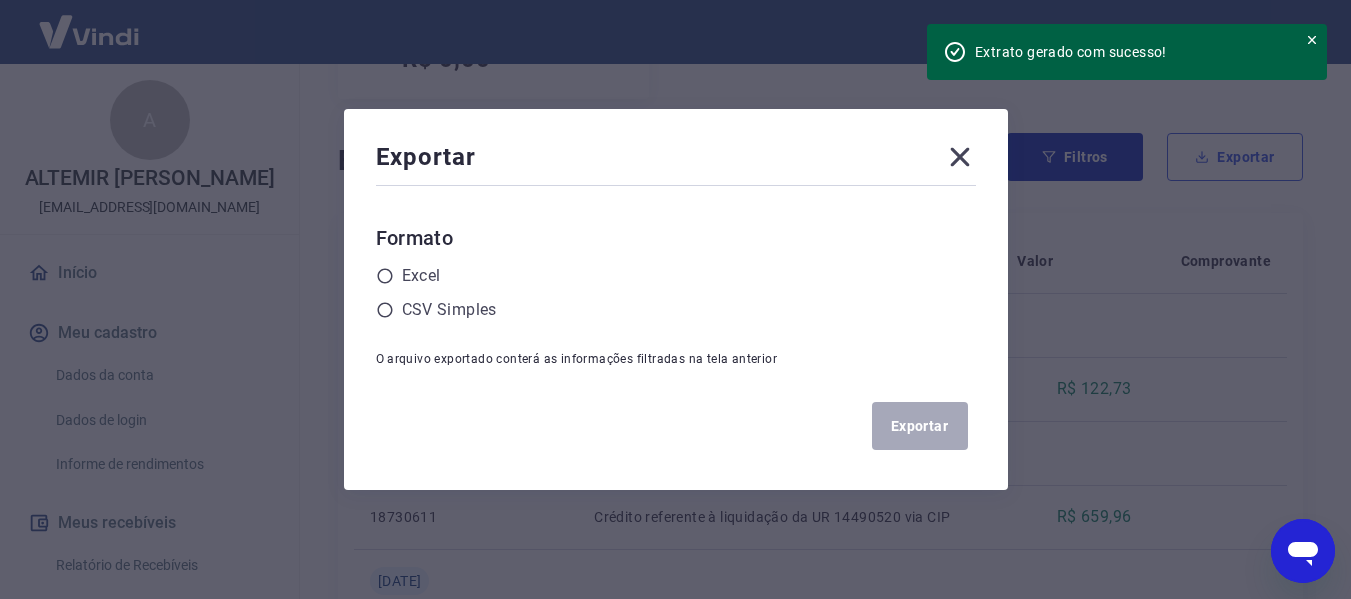 scroll, scrollTop: 323, scrollLeft: 0, axis: vertical 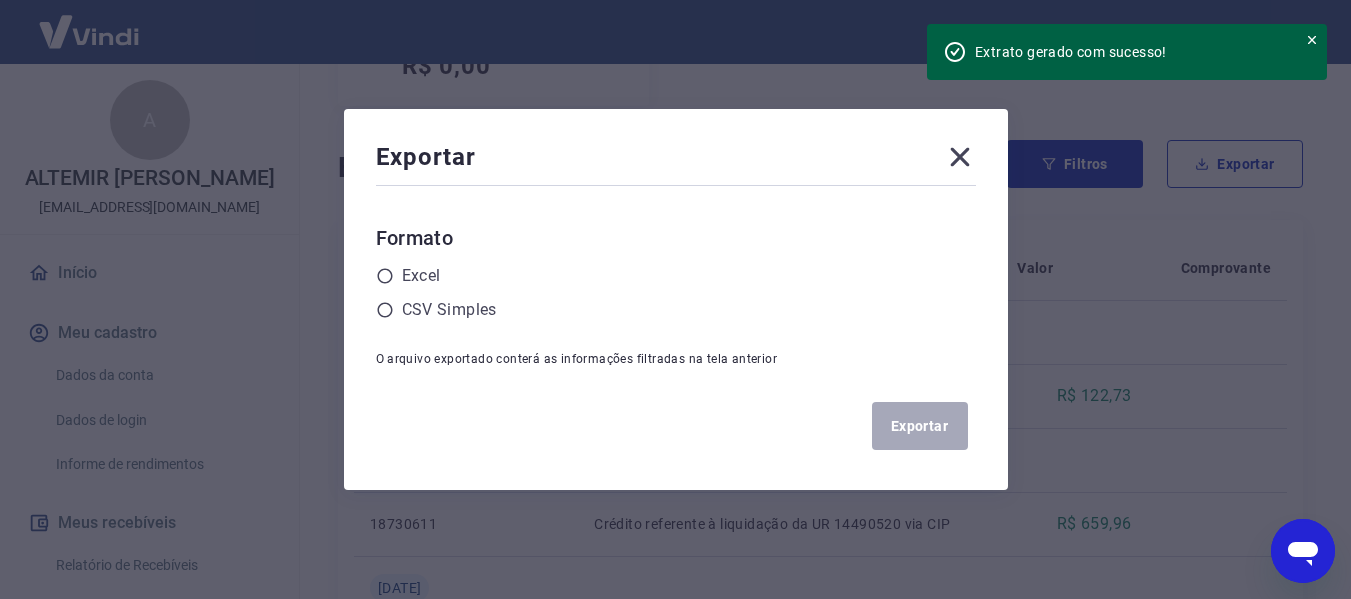 click 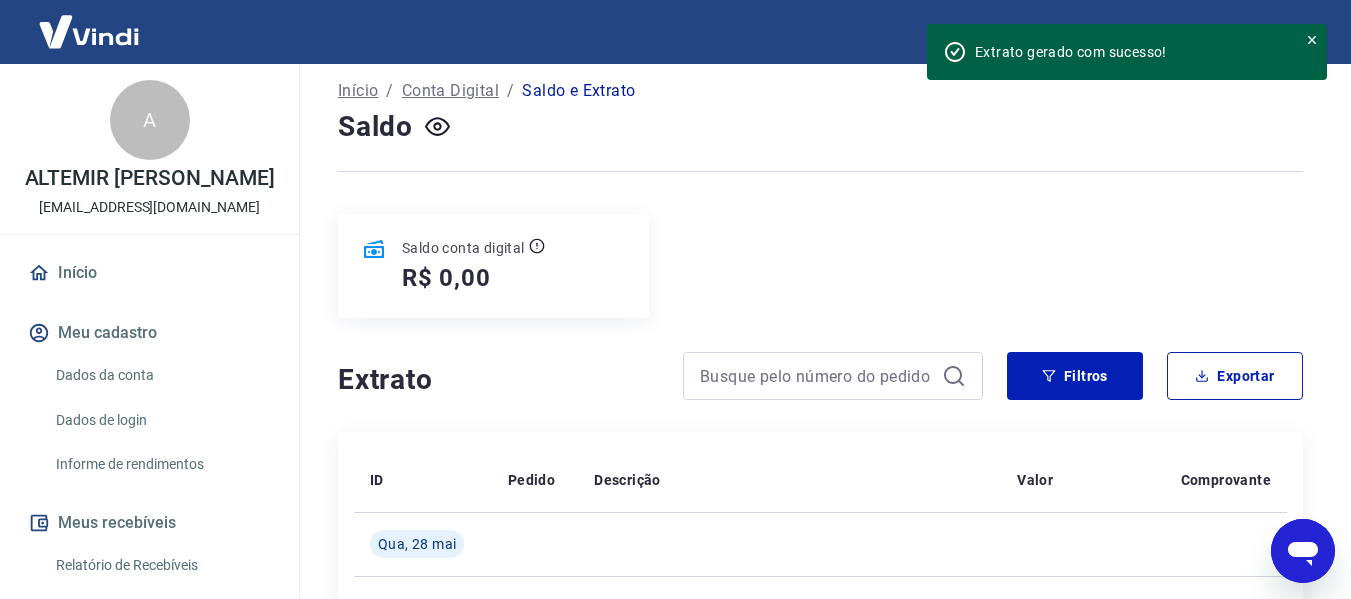 scroll, scrollTop: 112, scrollLeft: 0, axis: vertical 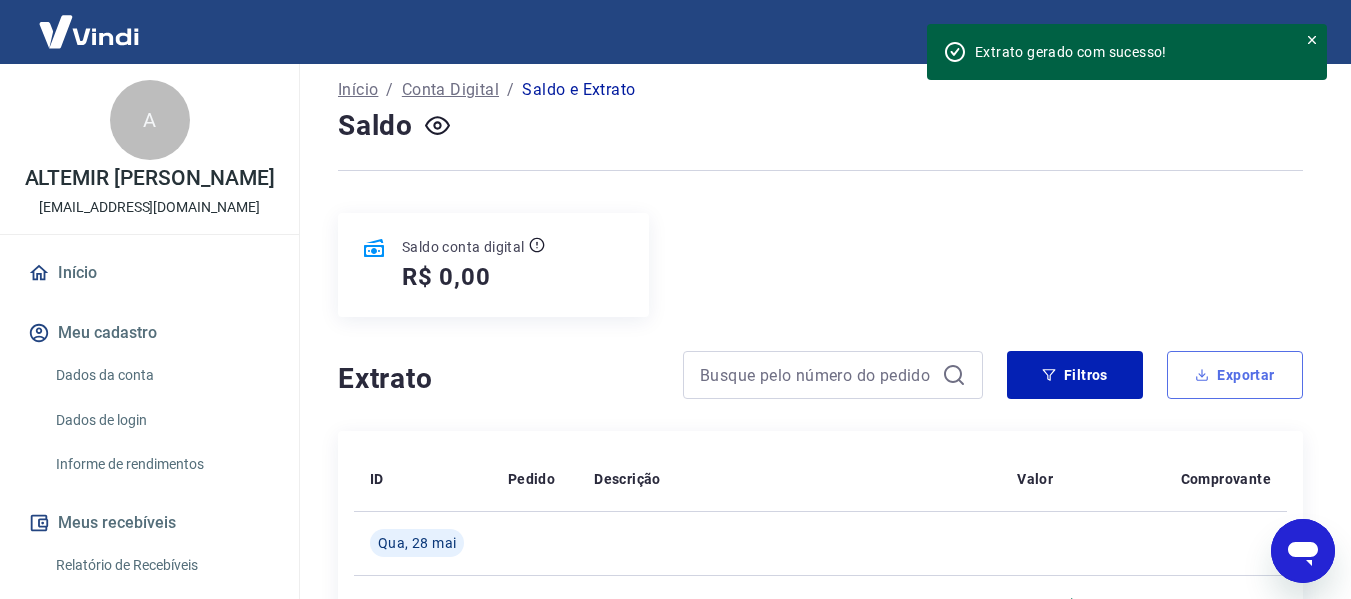 click on "Exportar" at bounding box center (1235, 375) 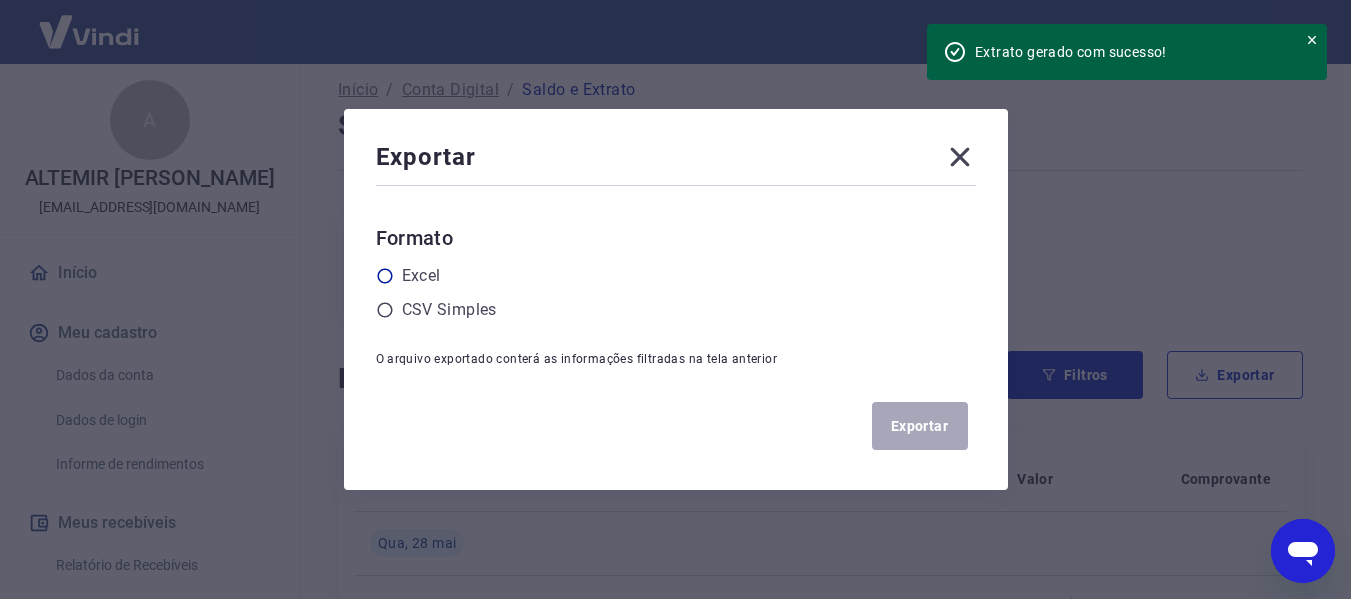 click on "Excel" at bounding box center [421, 276] 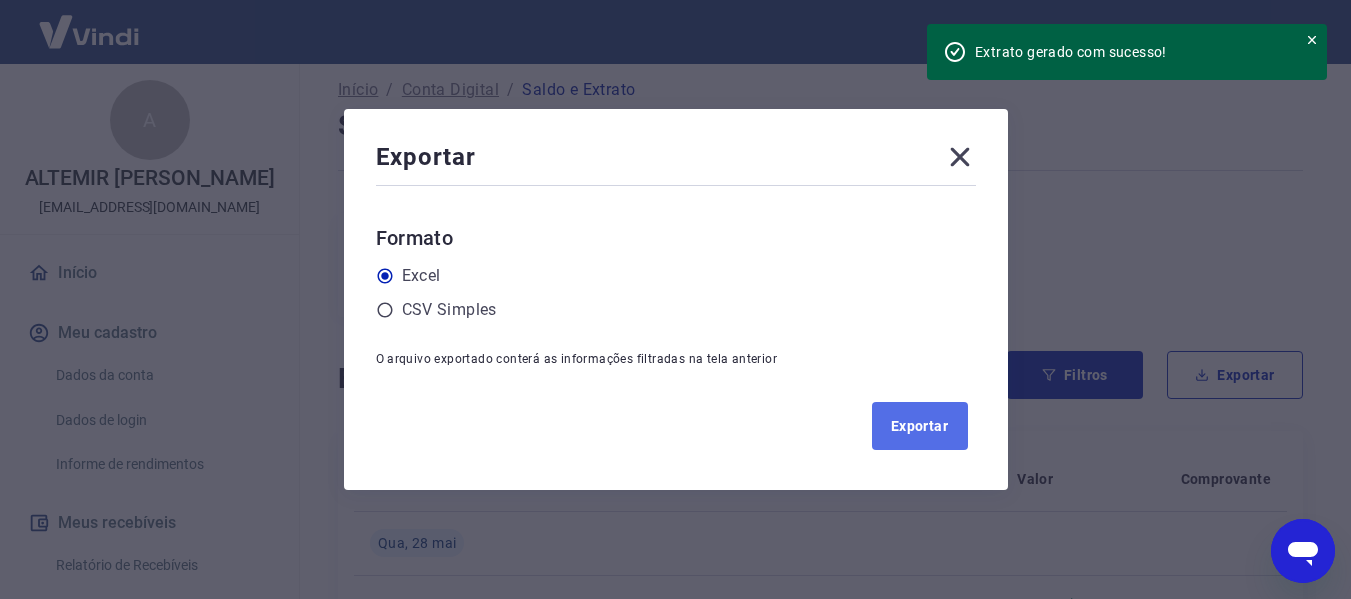 click on "Exportar" at bounding box center [920, 426] 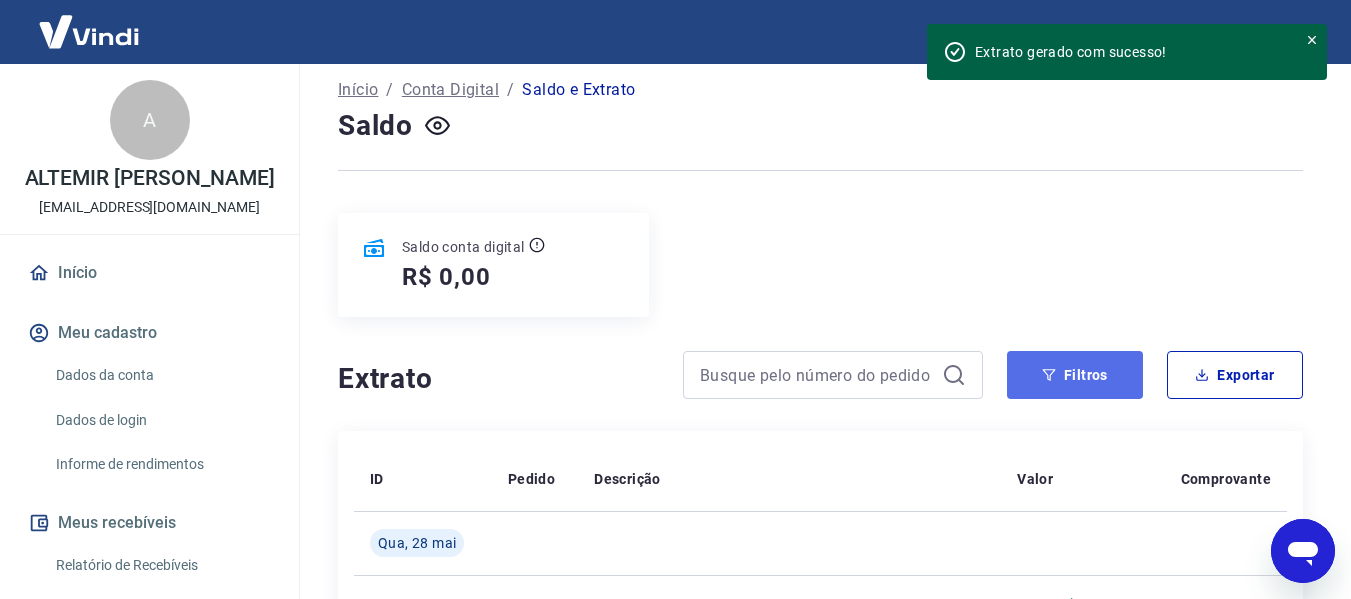 click on "Filtros" at bounding box center (1075, 375) 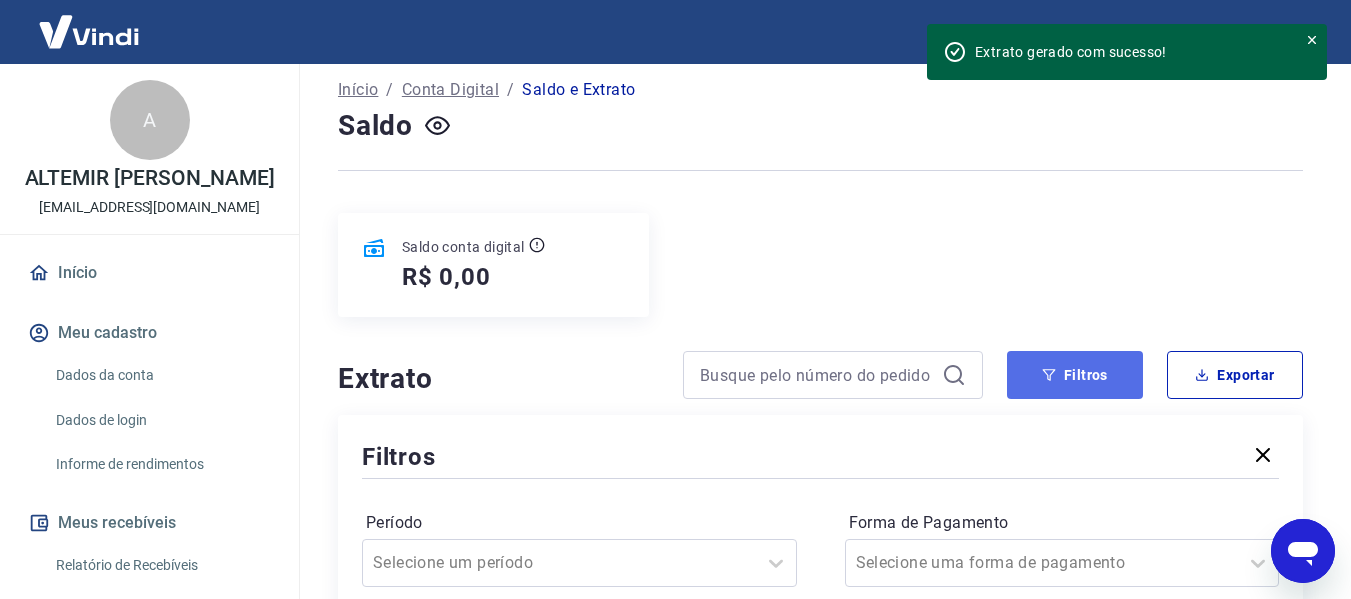 click on "Filtros" at bounding box center (1075, 375) 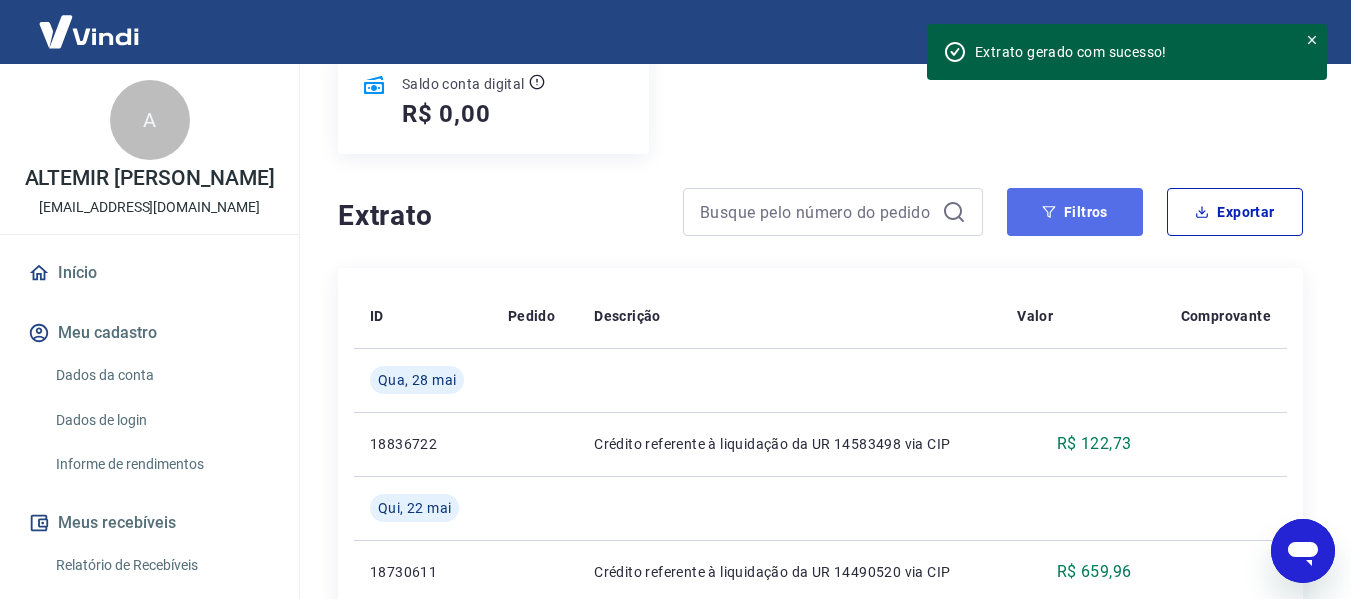 scroll, scrollTop: 275, scrollLeft: 0, axis: vertical 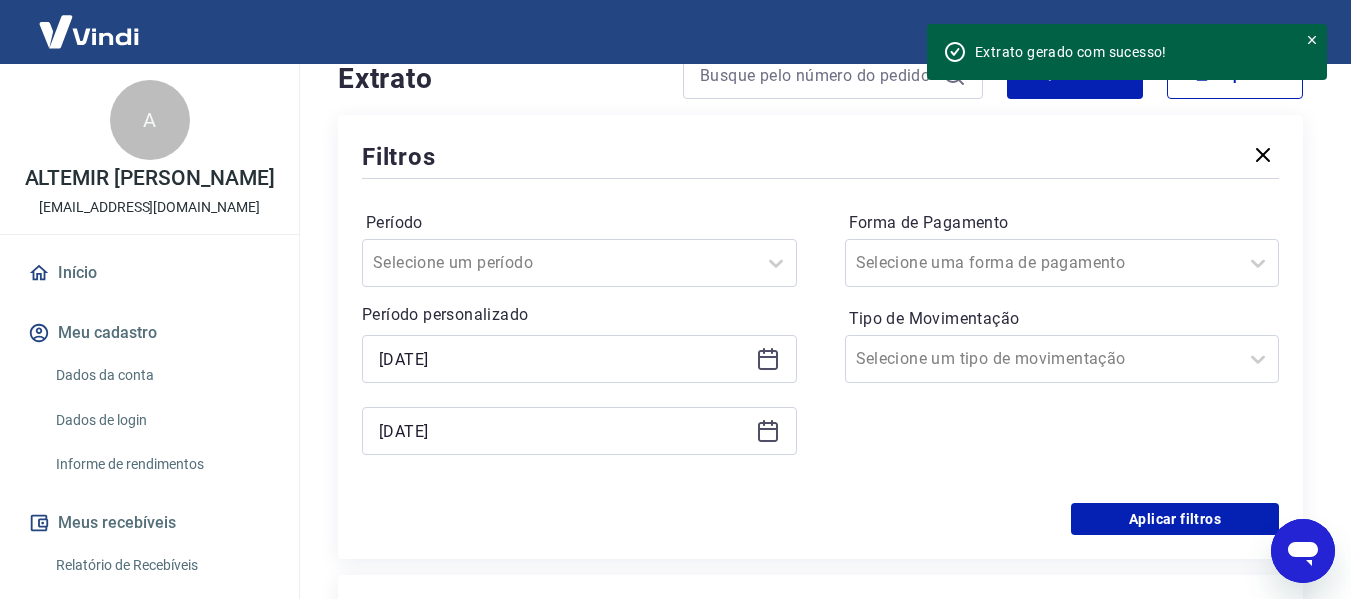 click on "[DATE]" at bounding box center (579, 359) 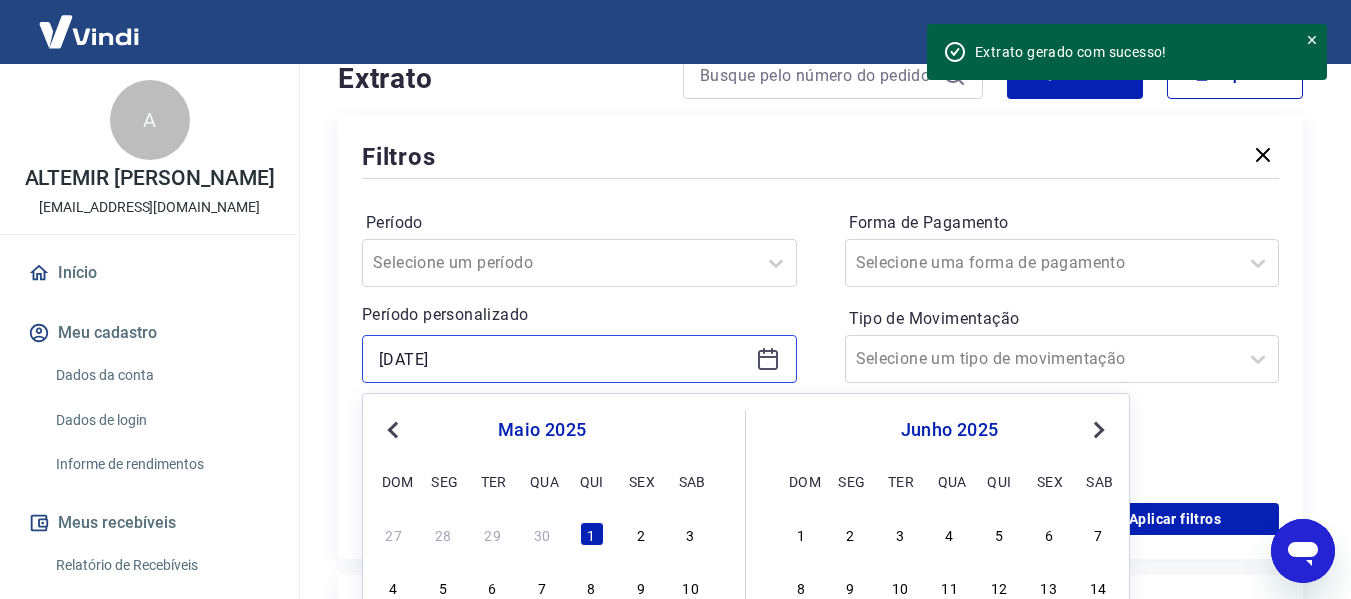 click on "[DATE]" at bounding box center (563, 359) 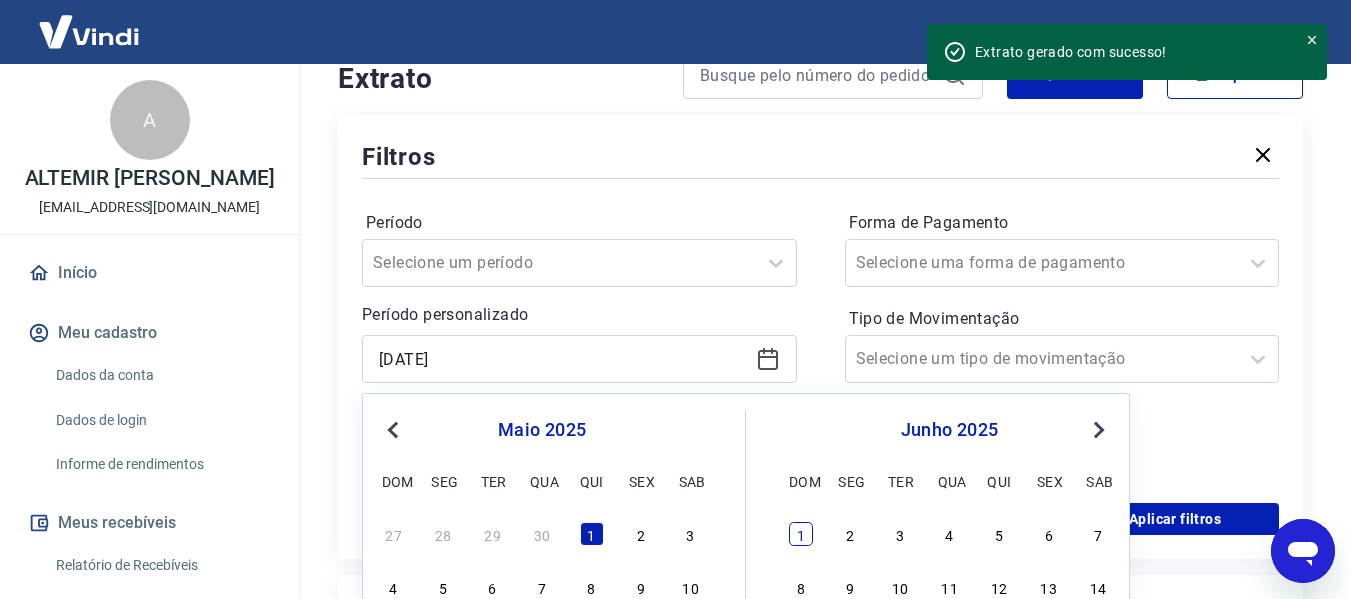 click on "1" at bounding box center (801, 534) 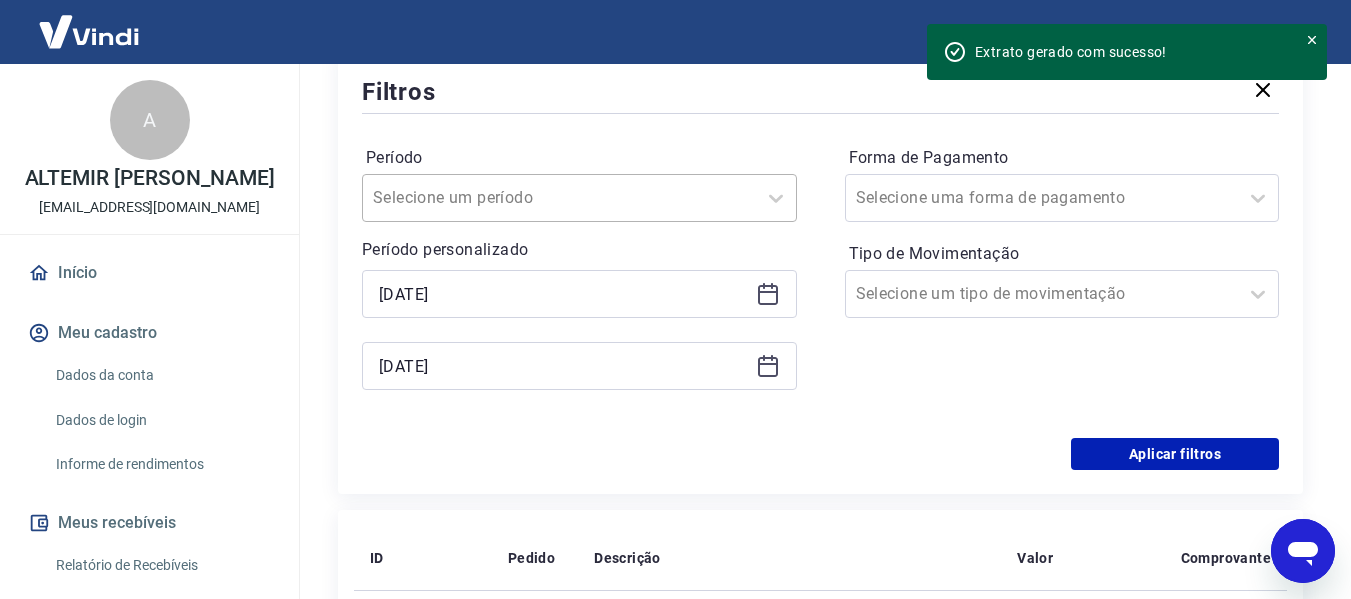 scroll, scrollTop: 478, scrollLeft: 0, axis: vertical 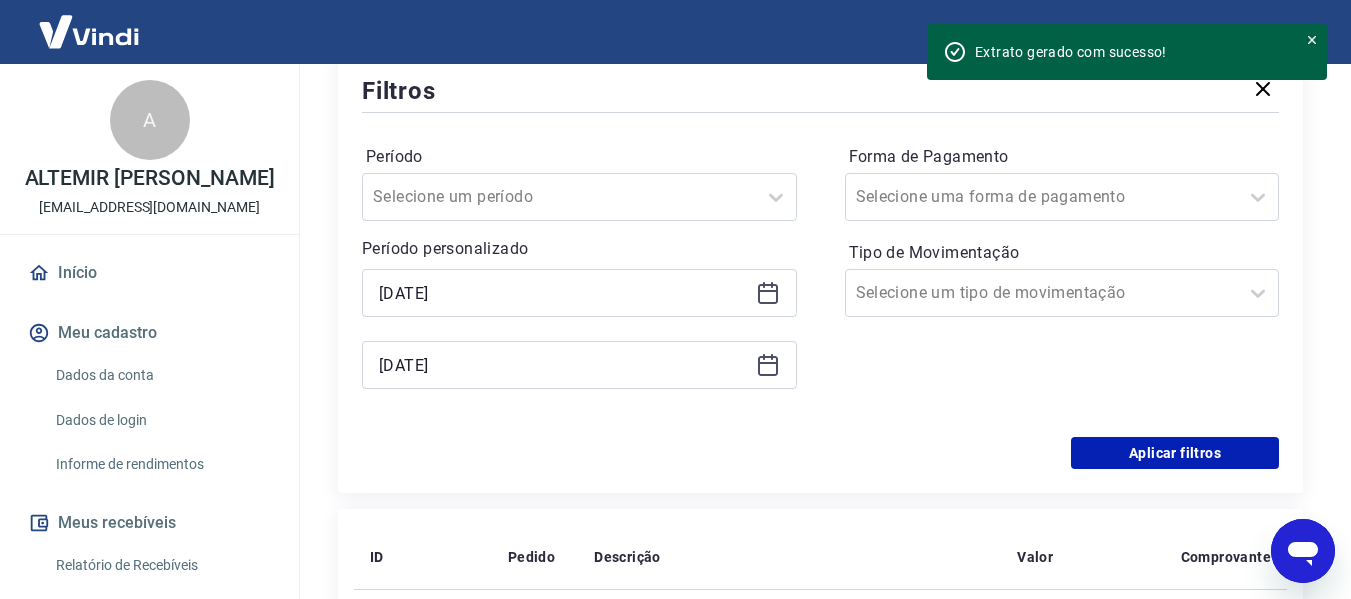 click 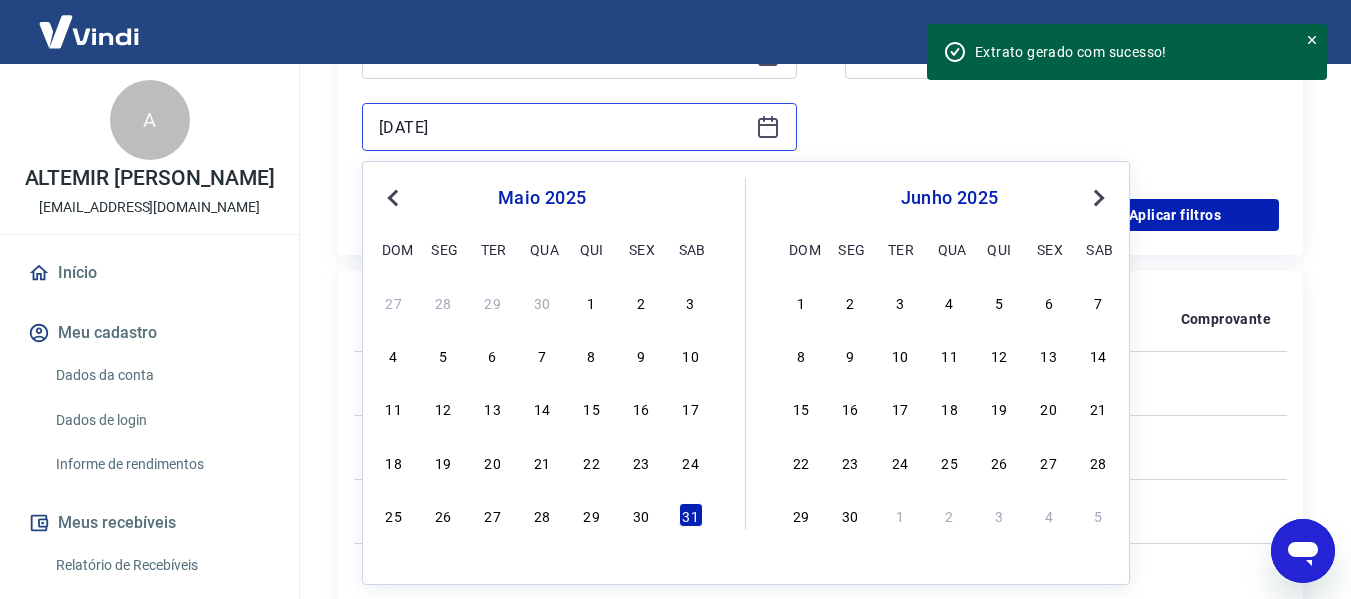 scroll, scrollTop: 717, scrollLeft: 0, axis: vertical 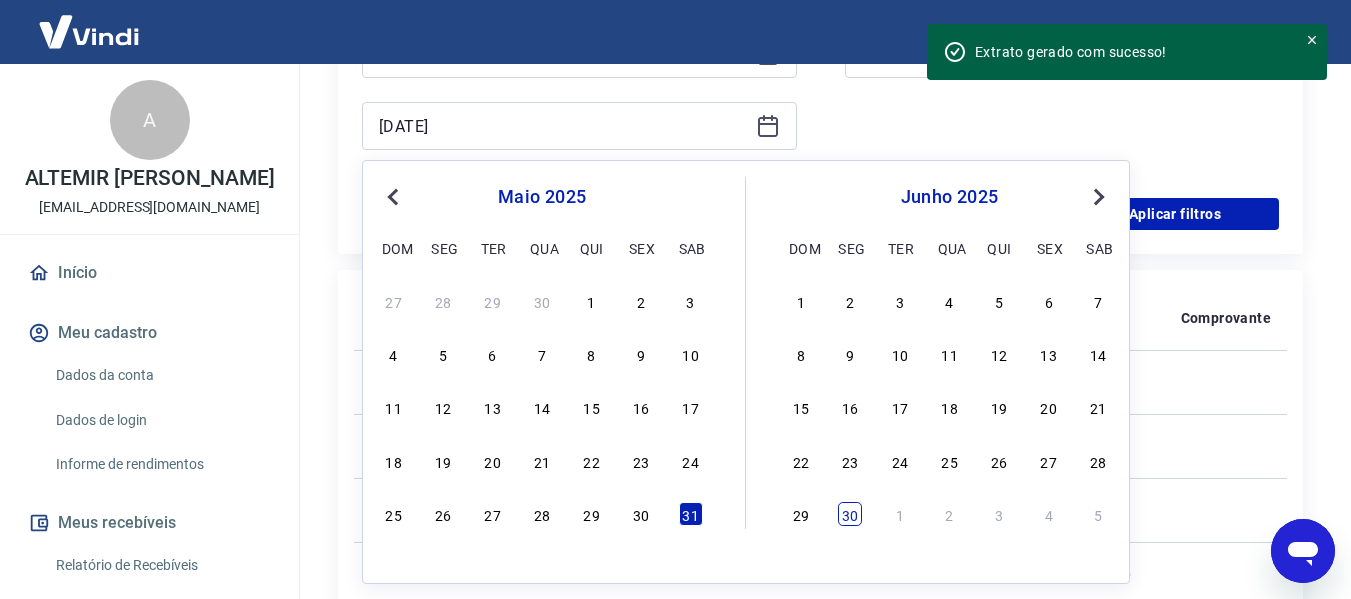 click on "30" at bounding box center (850, 514) 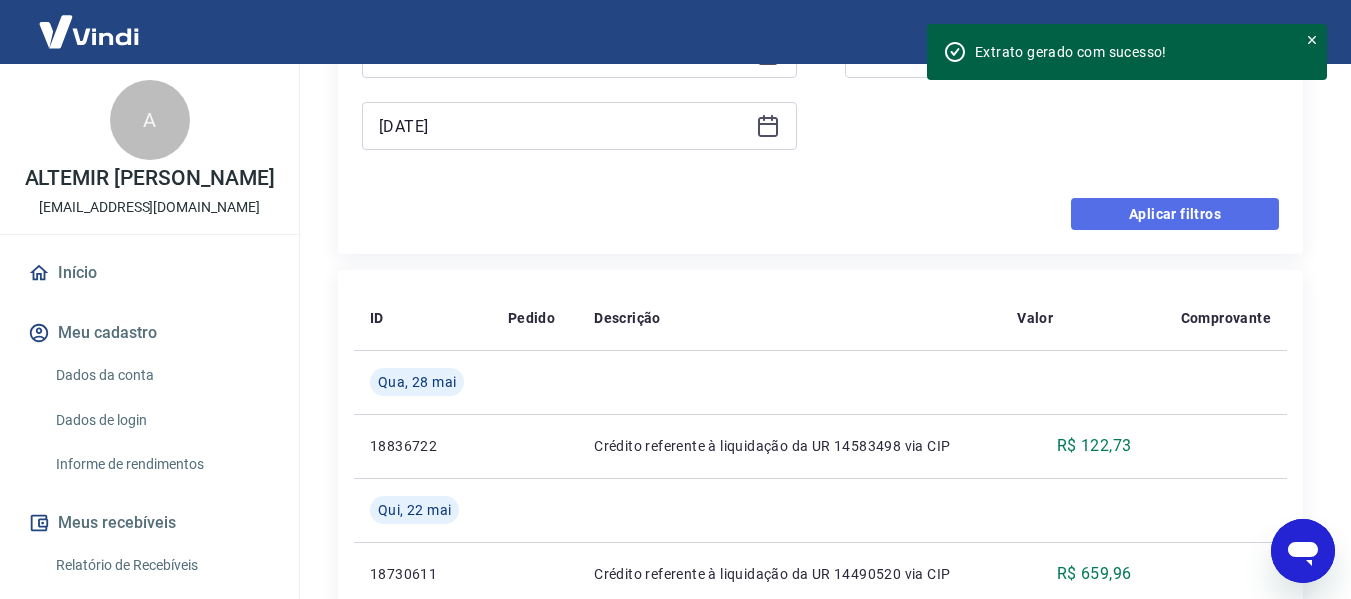click on "Aplicar filtros" at bounding box center (1175, 214) 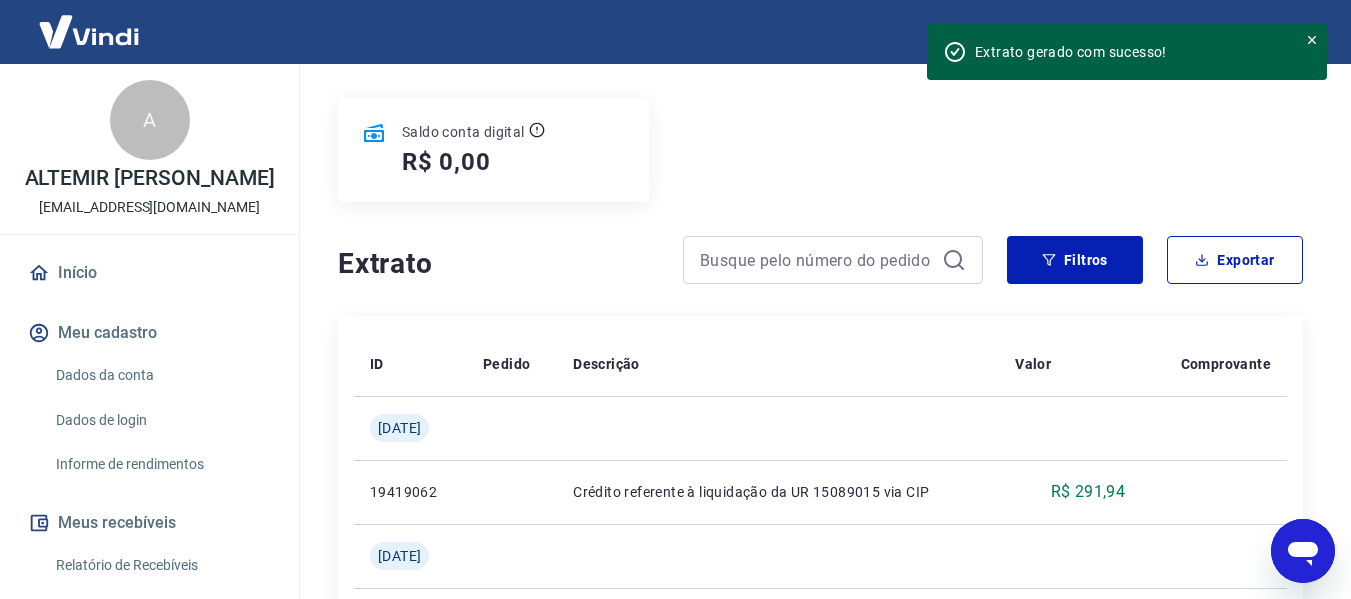 scroll, scrollTop: 172, scrollLeft: 0, axis: vertical 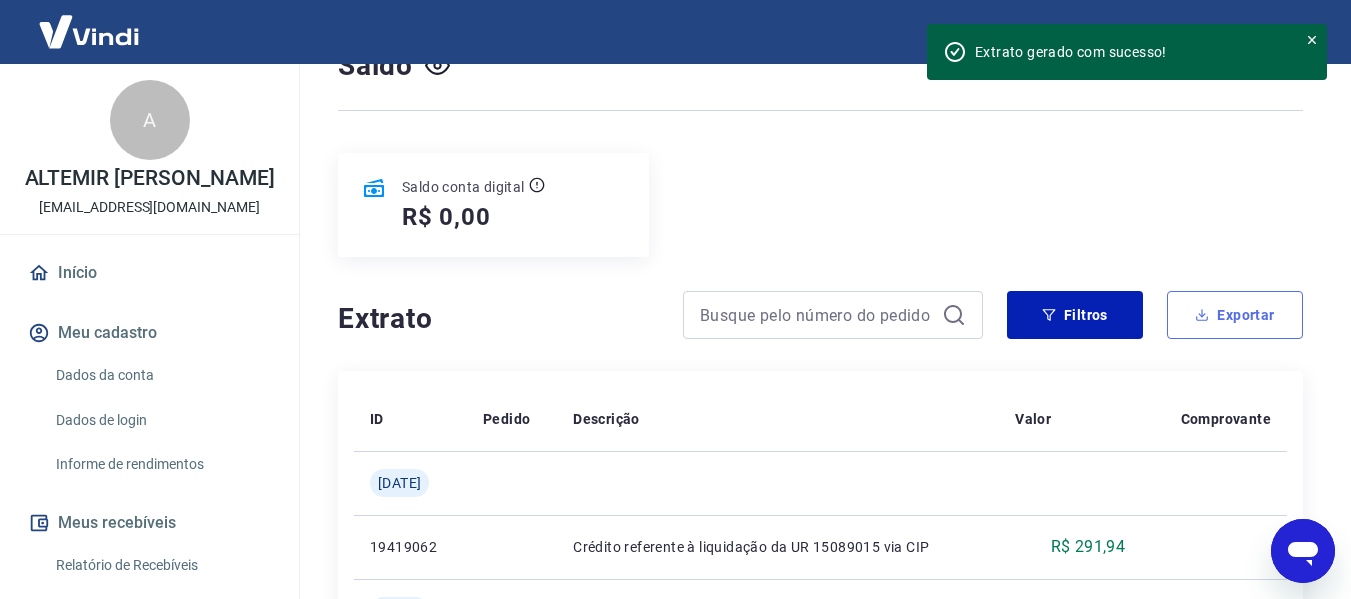 click on "Exportar" at bounding box center (1235, 315) 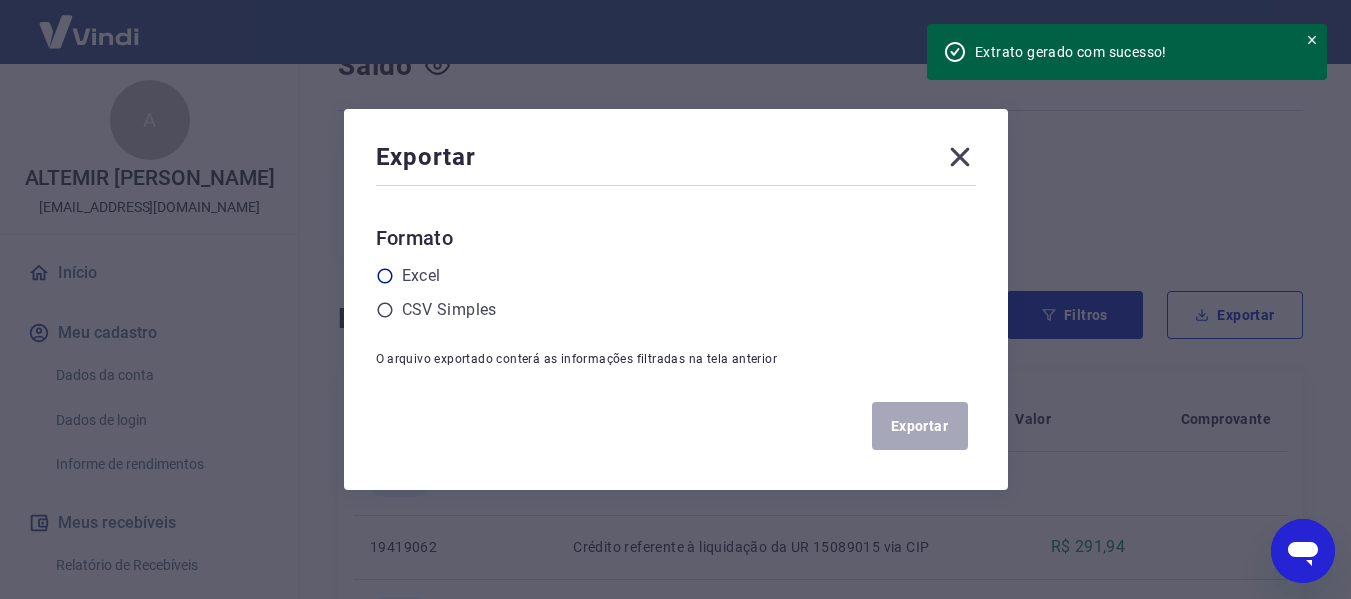 click on "Excel" at bounding box center (421, 276) 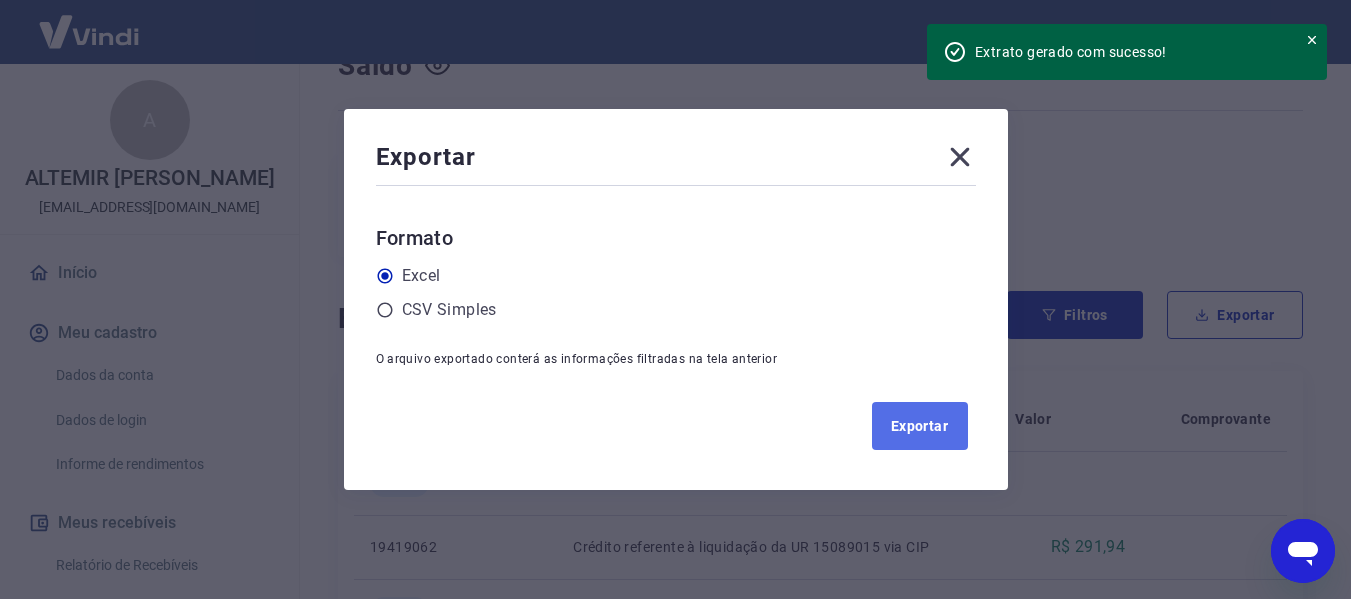 click on "Exportar" at bounding box center [920, 426] 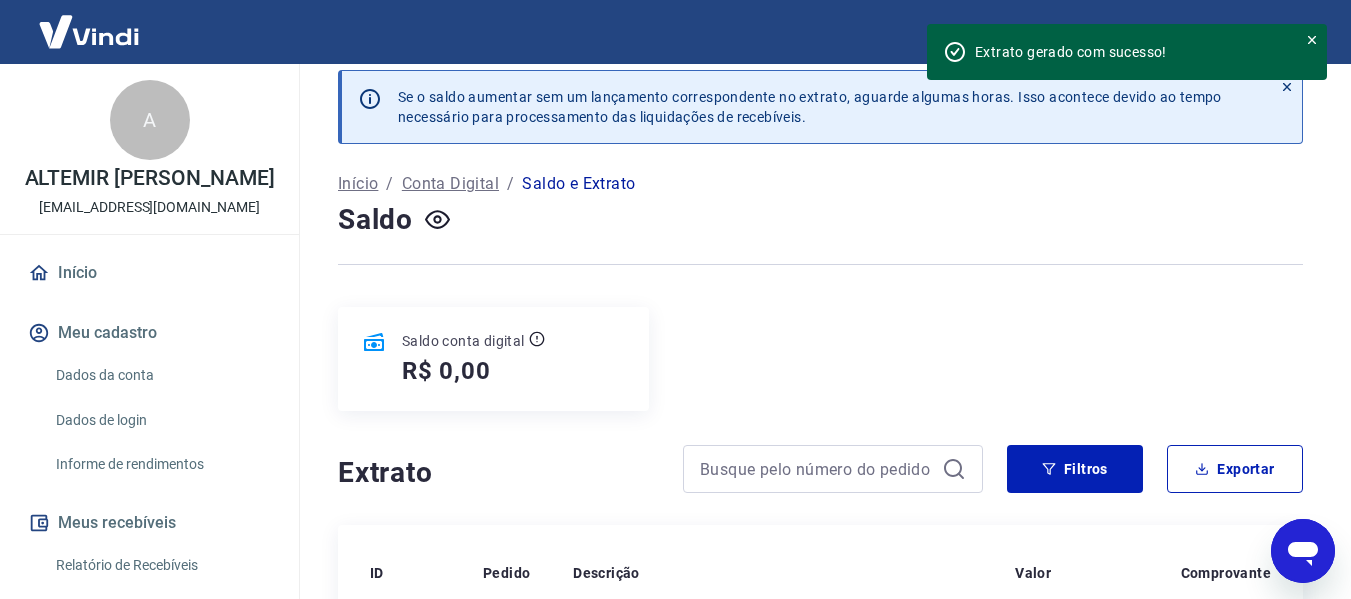scroll, scrollTop: 0, scrollLeft: 0, axis: both 